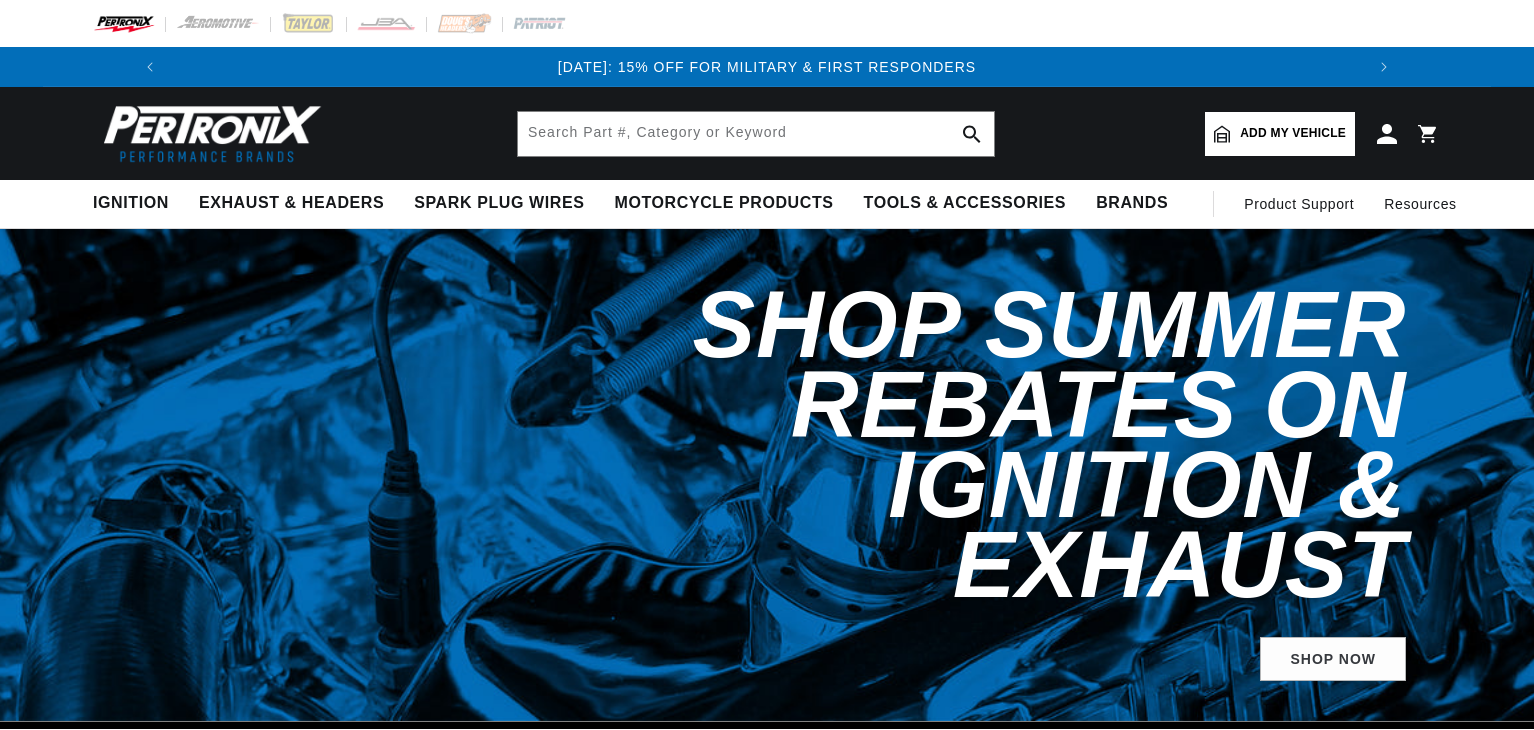 scroll, scrollTop: 0, scrollLeft: 0, axis: both 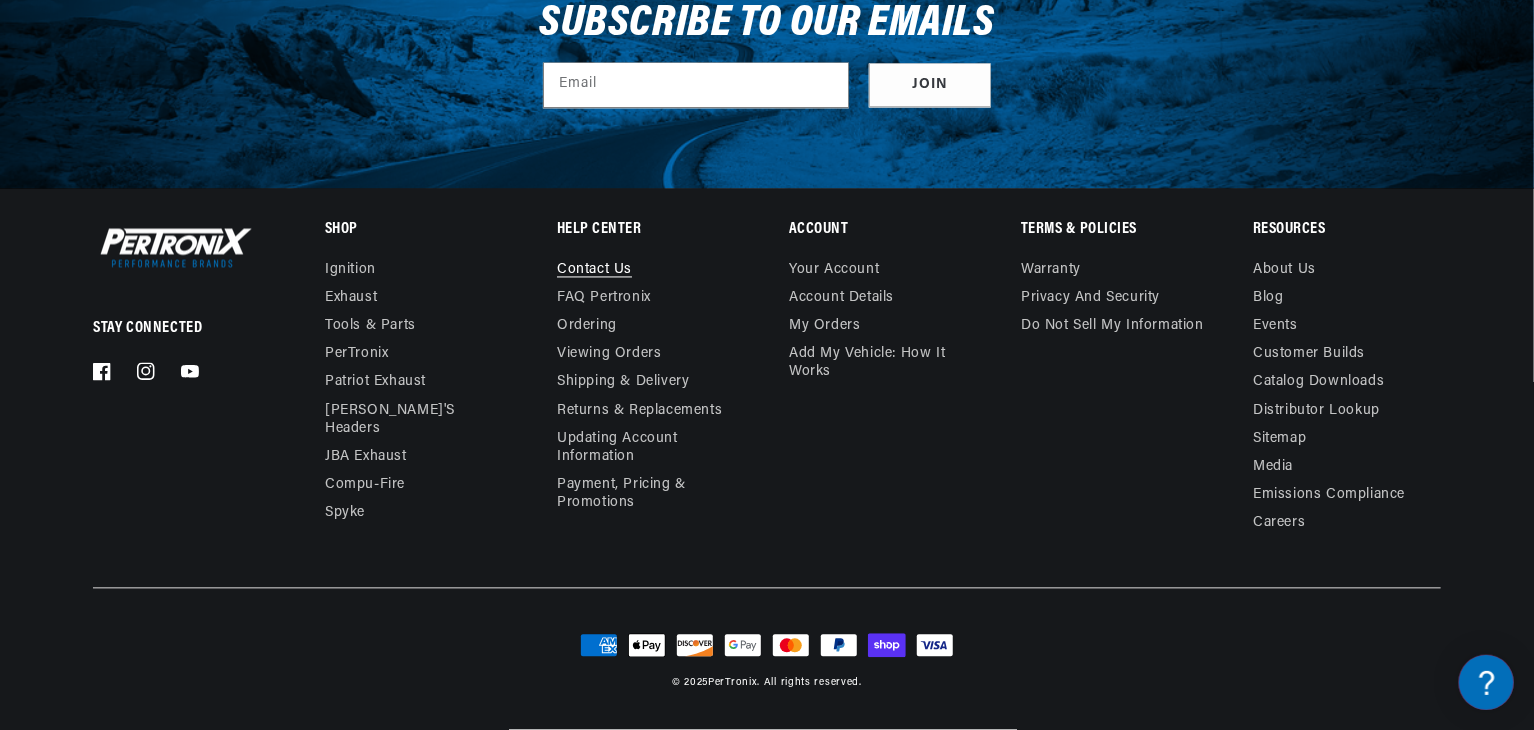 click on "Contact us" at bounding box center (594, 273) 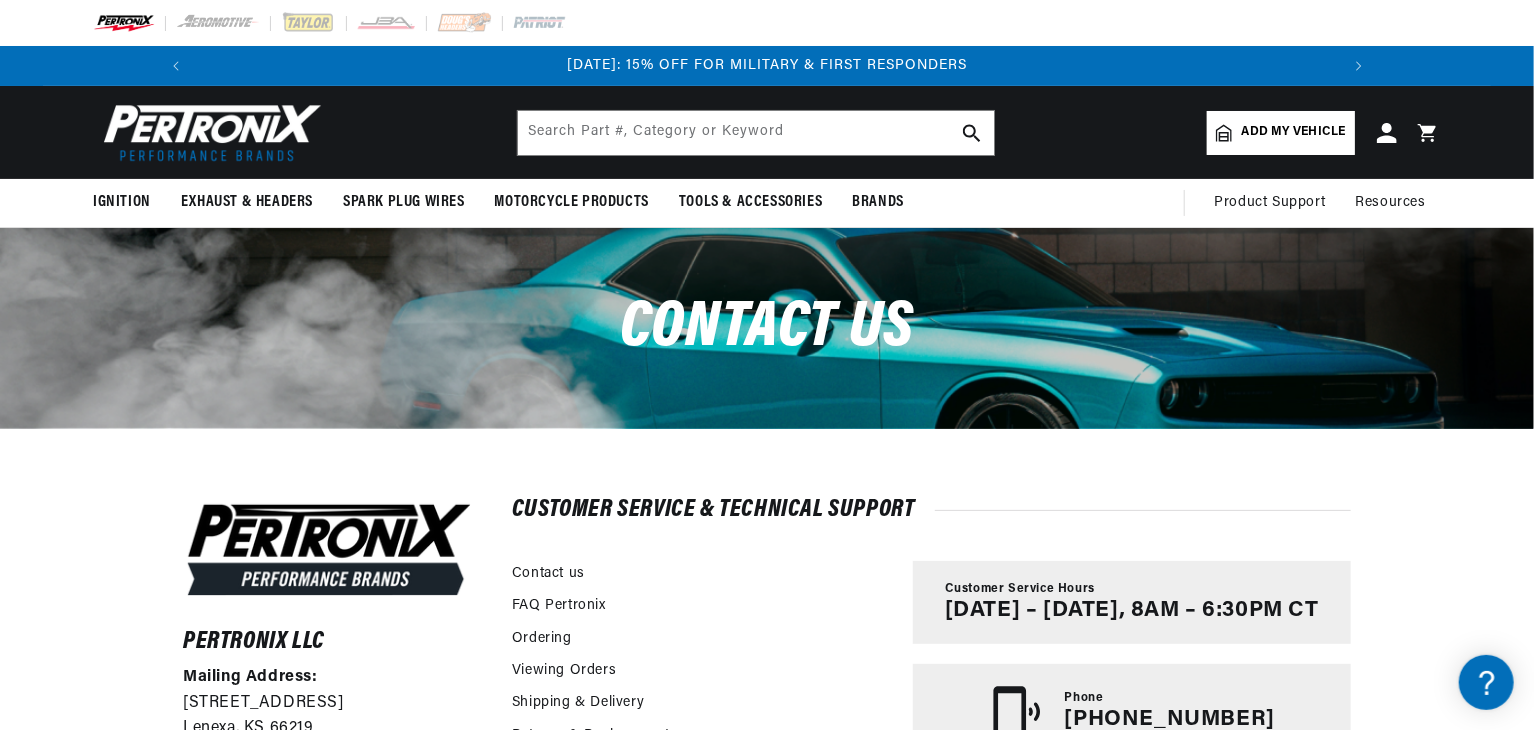 scroll, scrollTop: 260, scrollLeft: 0, axis: vertical 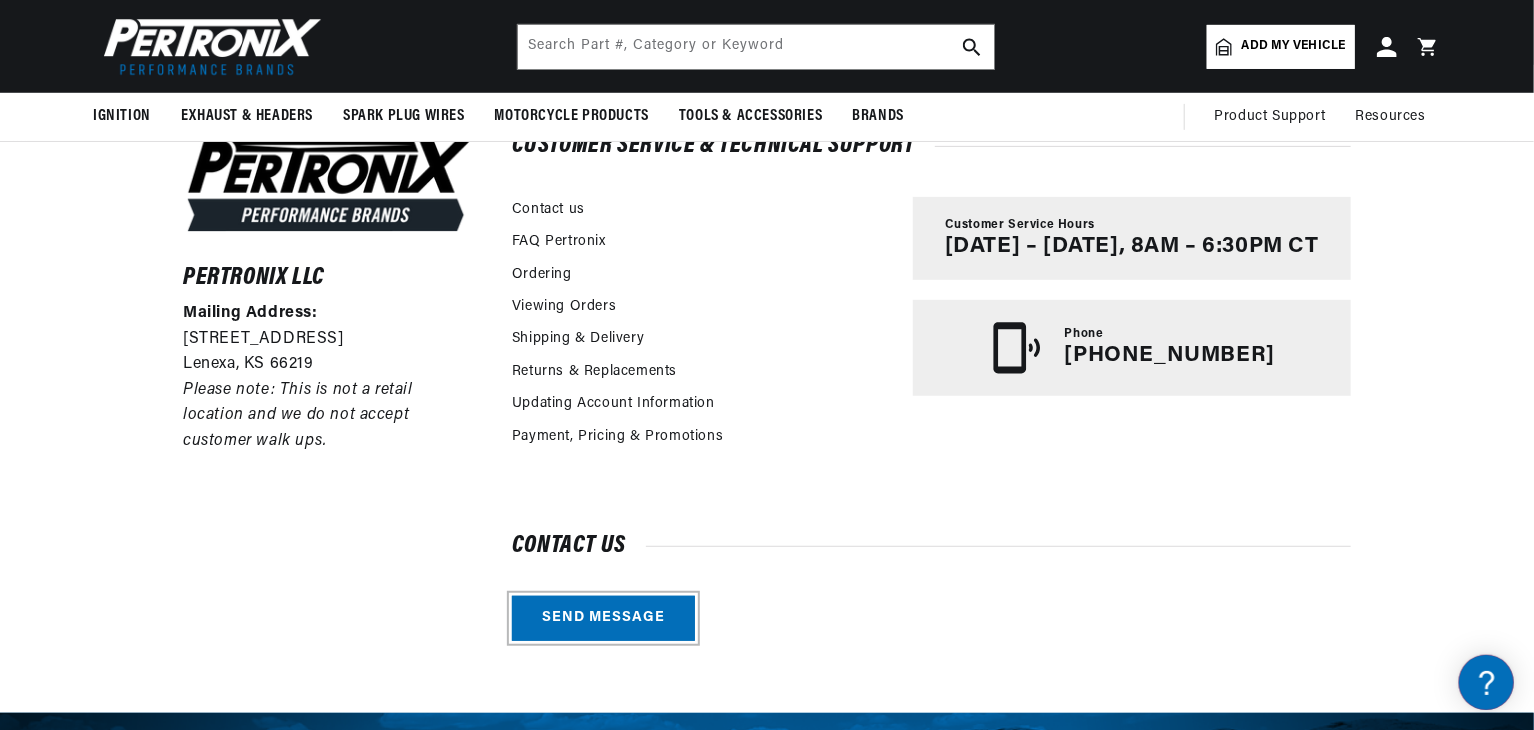 click on "Send message" at bounding box center (603, 618) 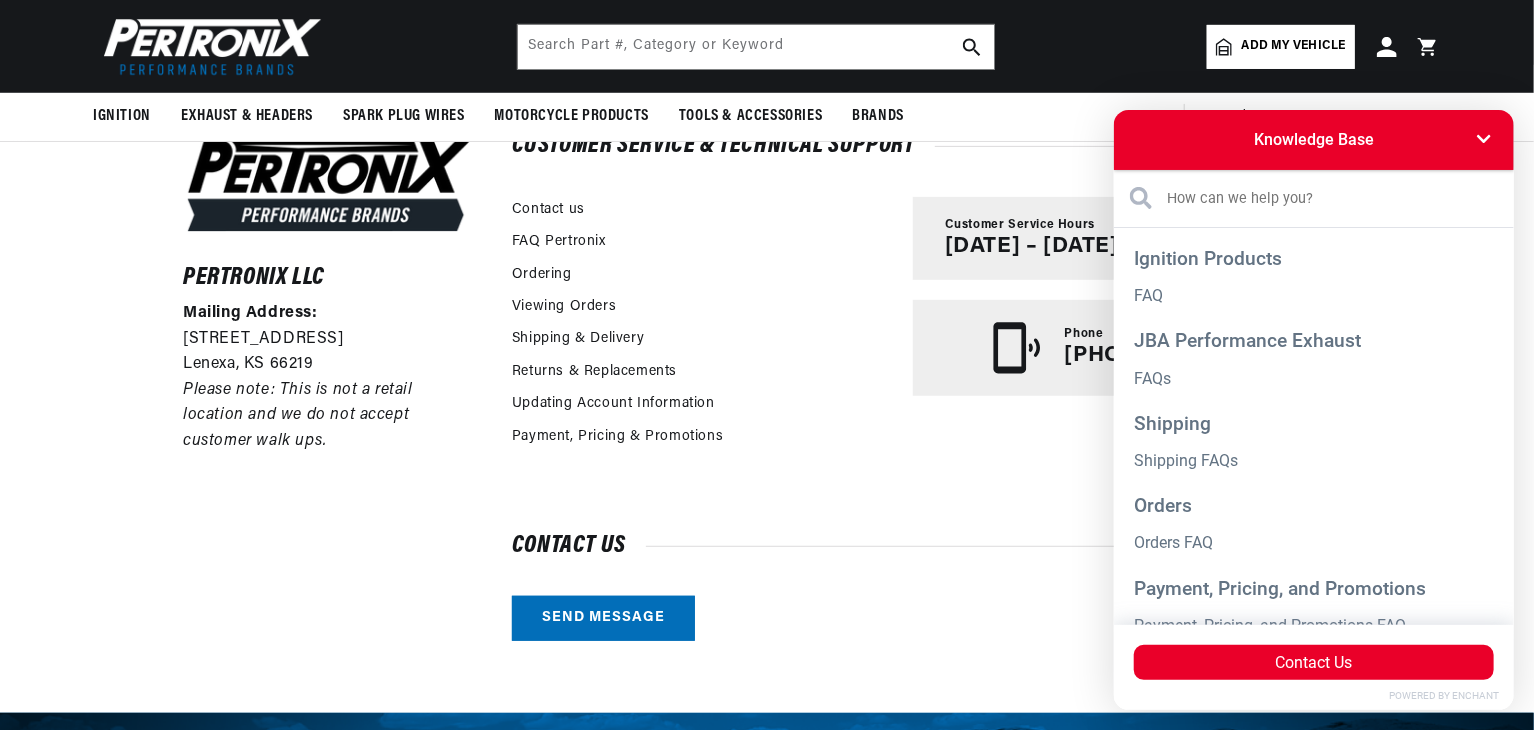scroll, scrollTop: 0, scrollLeft: 1180, axis: horizontal 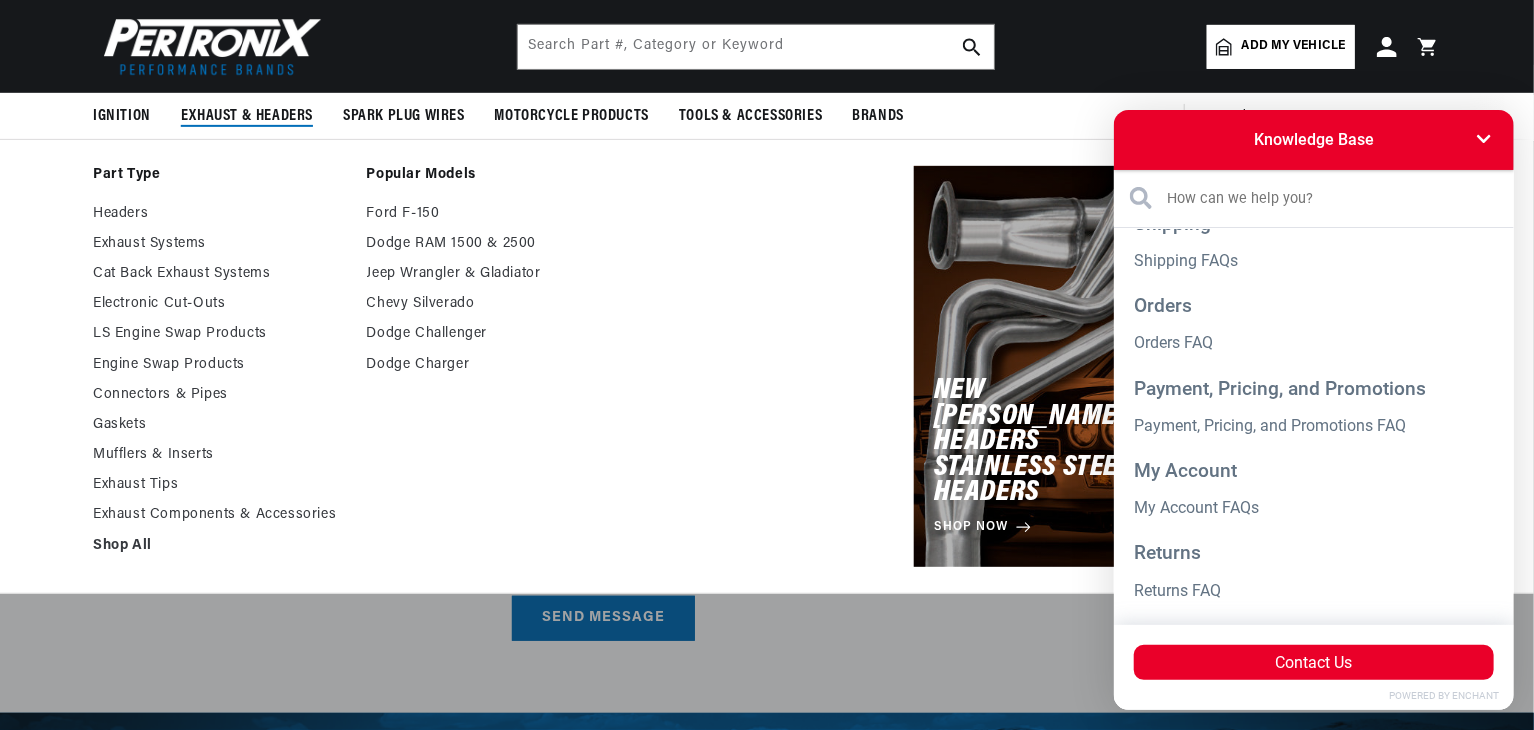 click on "Exhaust & Headers" at bounding box center (247, 116) 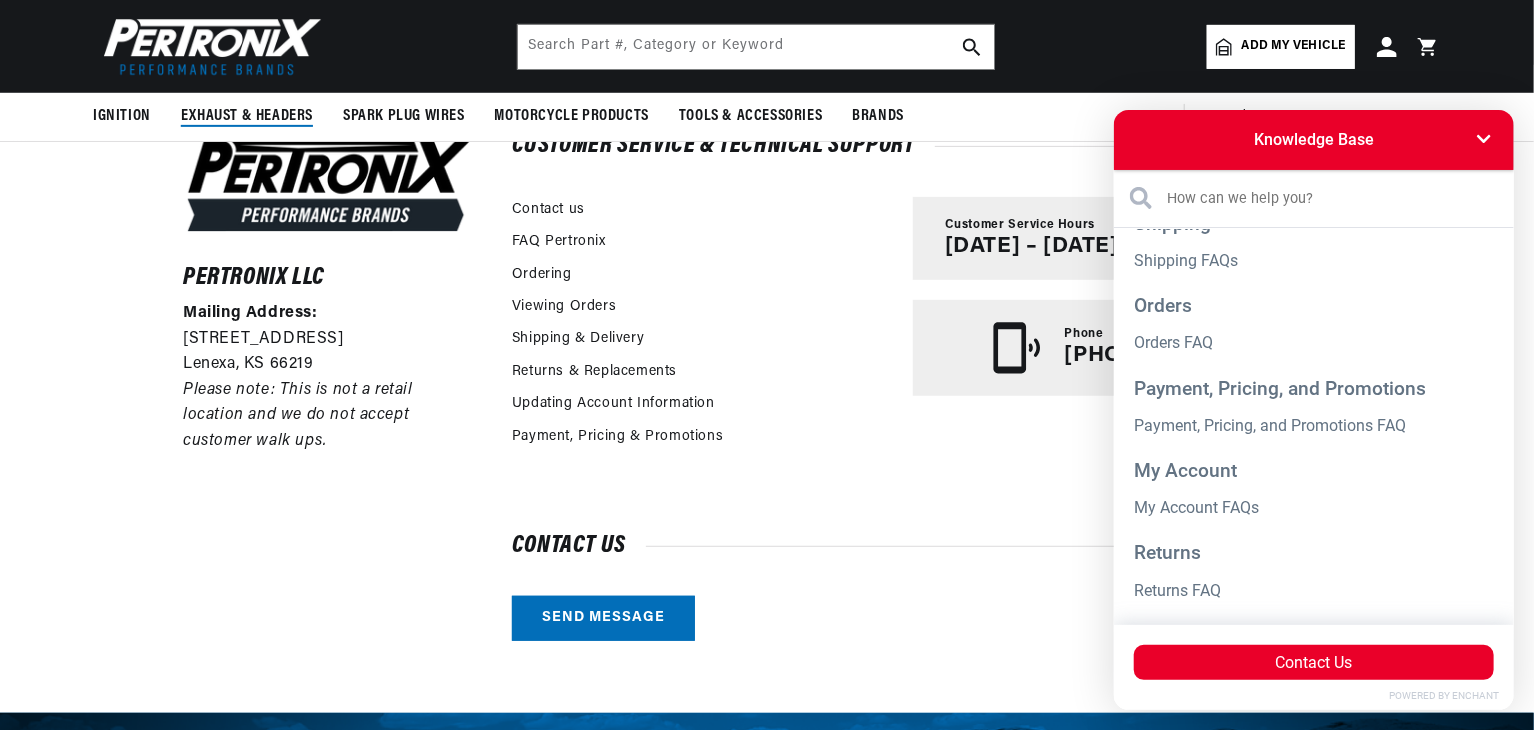 scroll, scrollTop: 0, scrollLeft: 2362, axis: horizontal 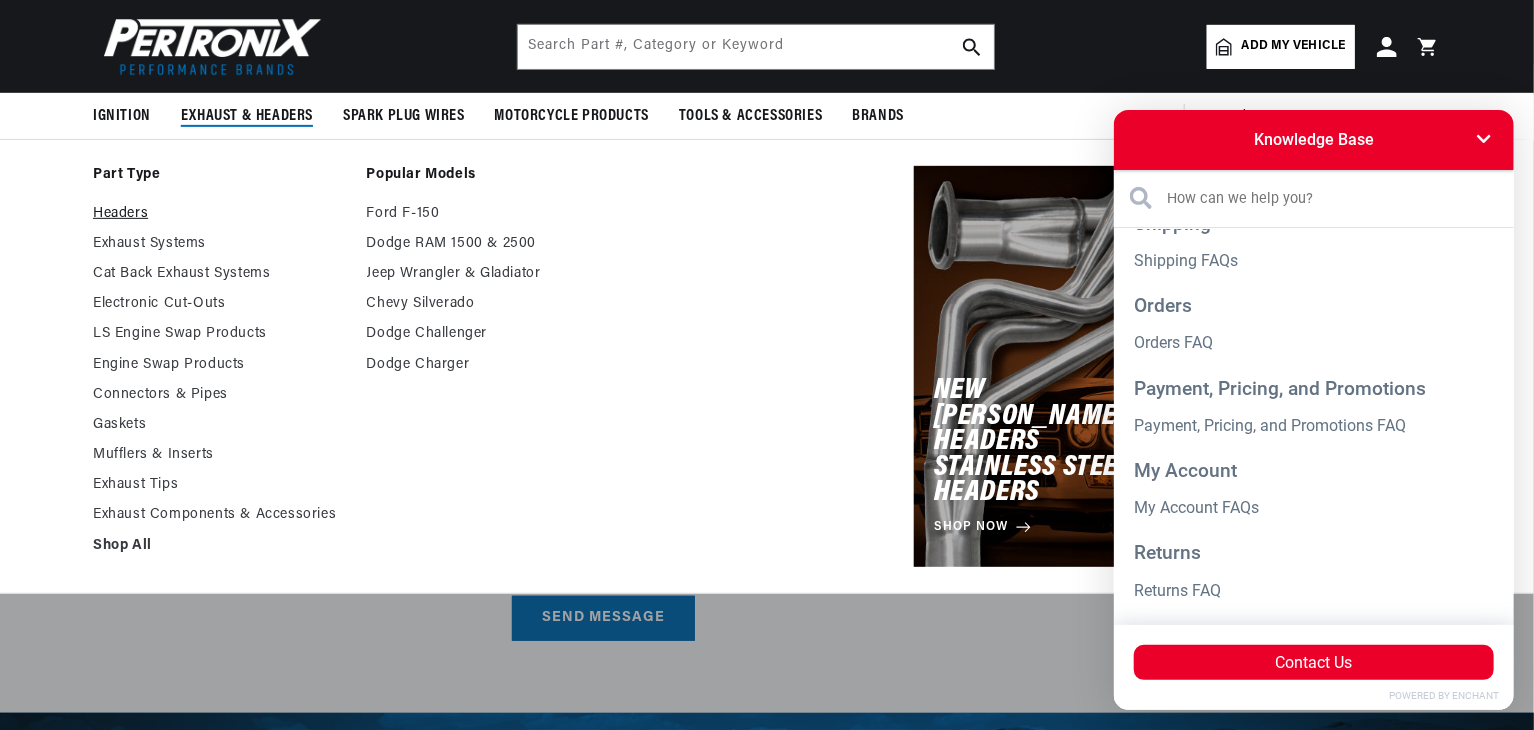 click on "Headers" at bounding box center (220, 214) 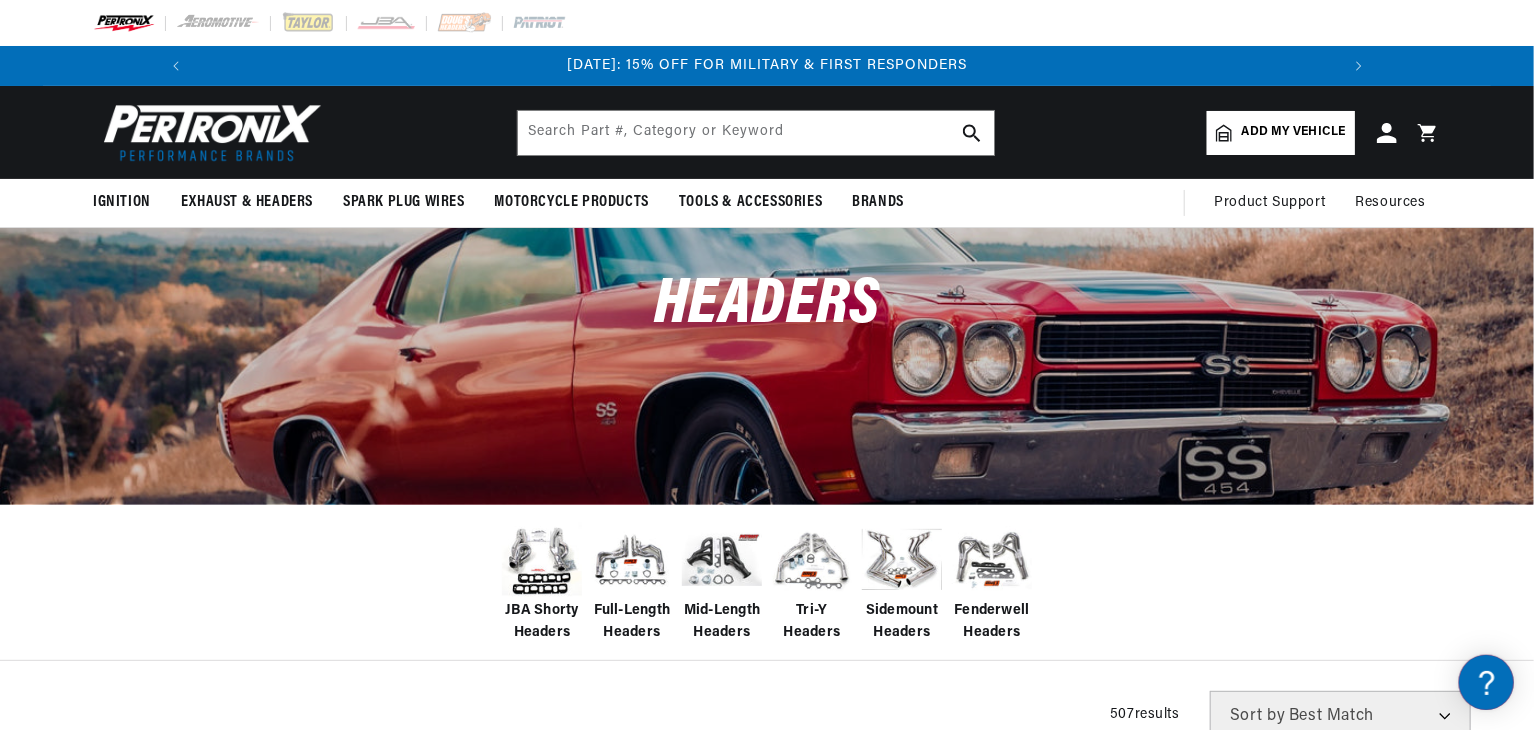 scroll, scrollTop: 359, scrollLeft: 0, axis: vertical 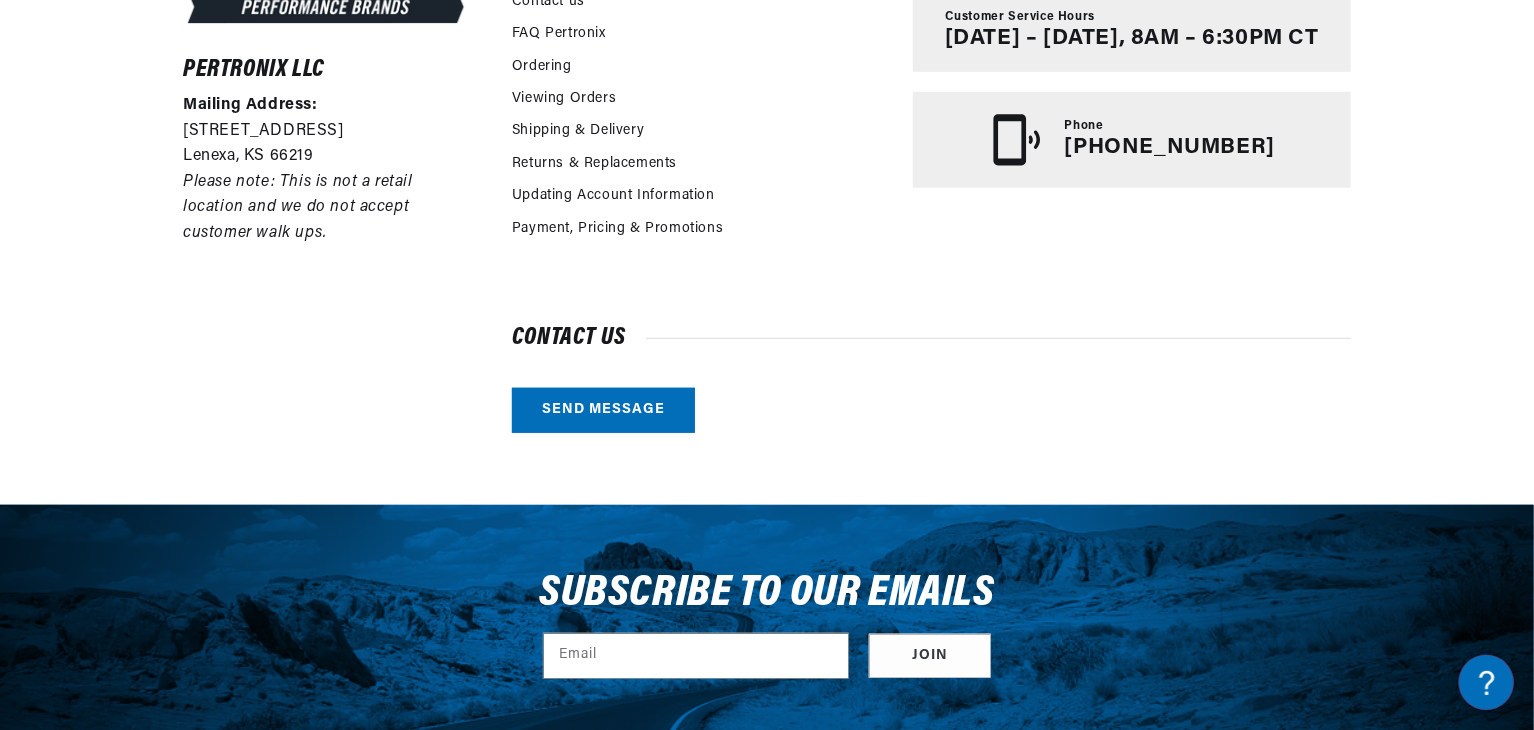 click on "Contact us
Send message" at bounding box center (931, 380) 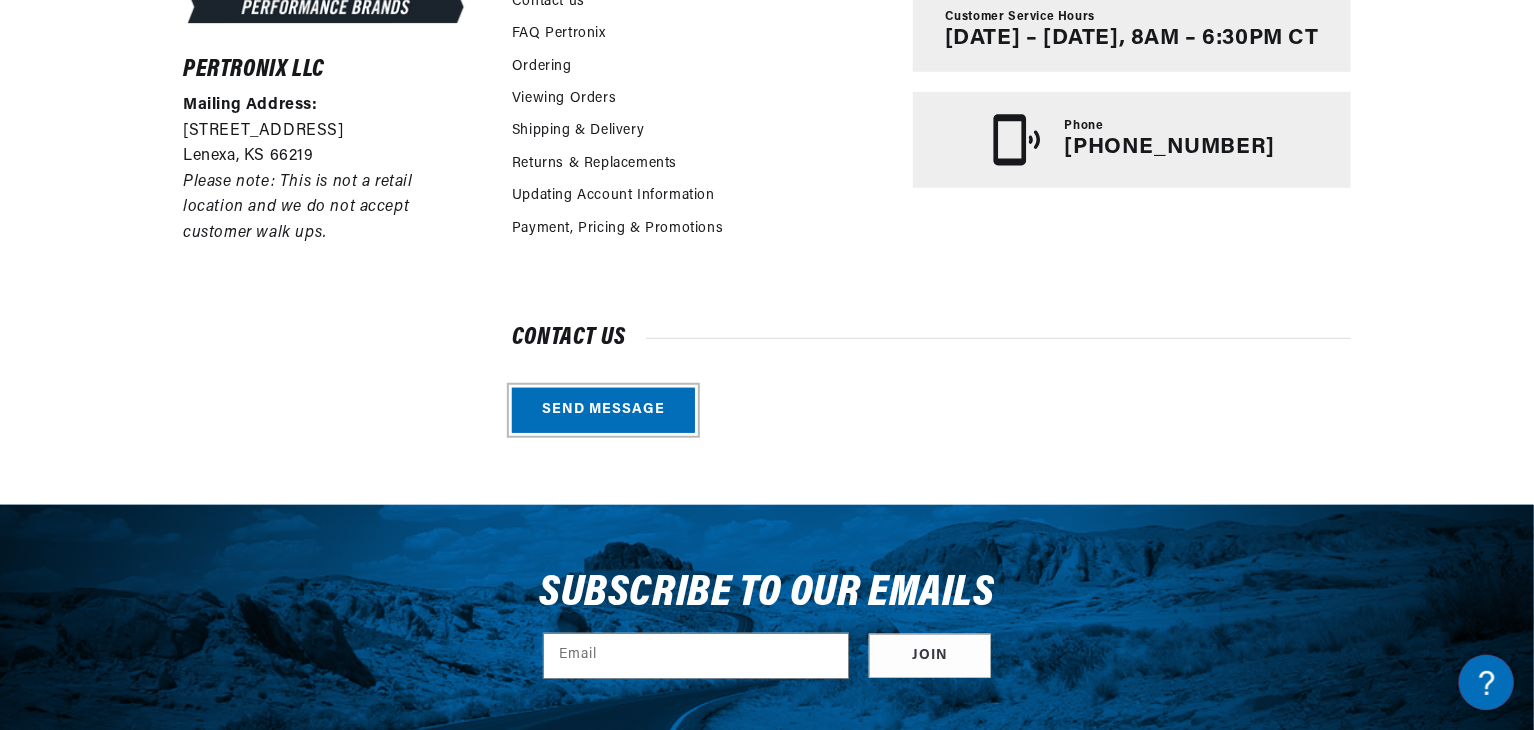 click on "Send message" at bounding box center (603, 410) 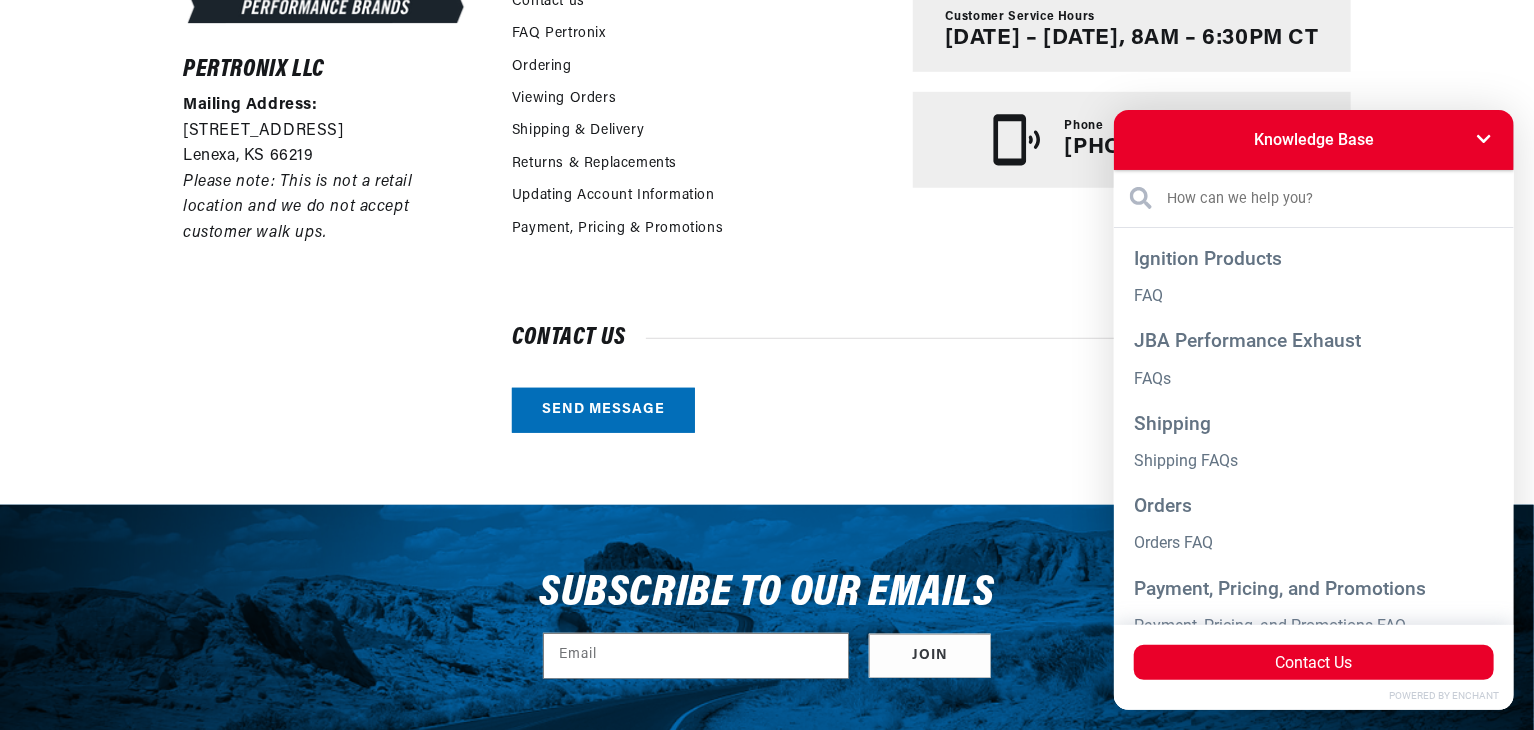 scroll, scrollTop: 0, scrollLeft: 1064, axis: horizontal 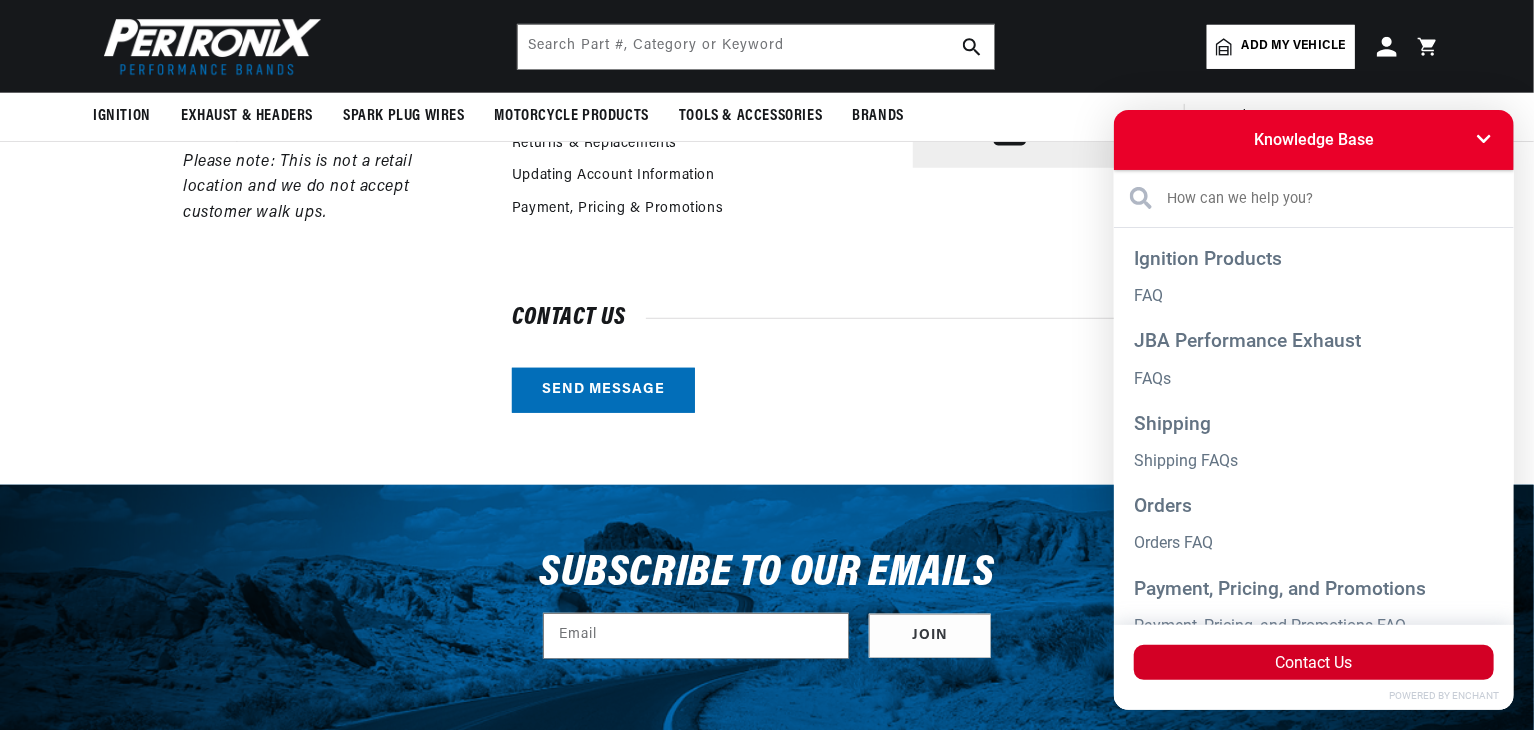 click on "Contact Us" at bounding box center (1313, 661) 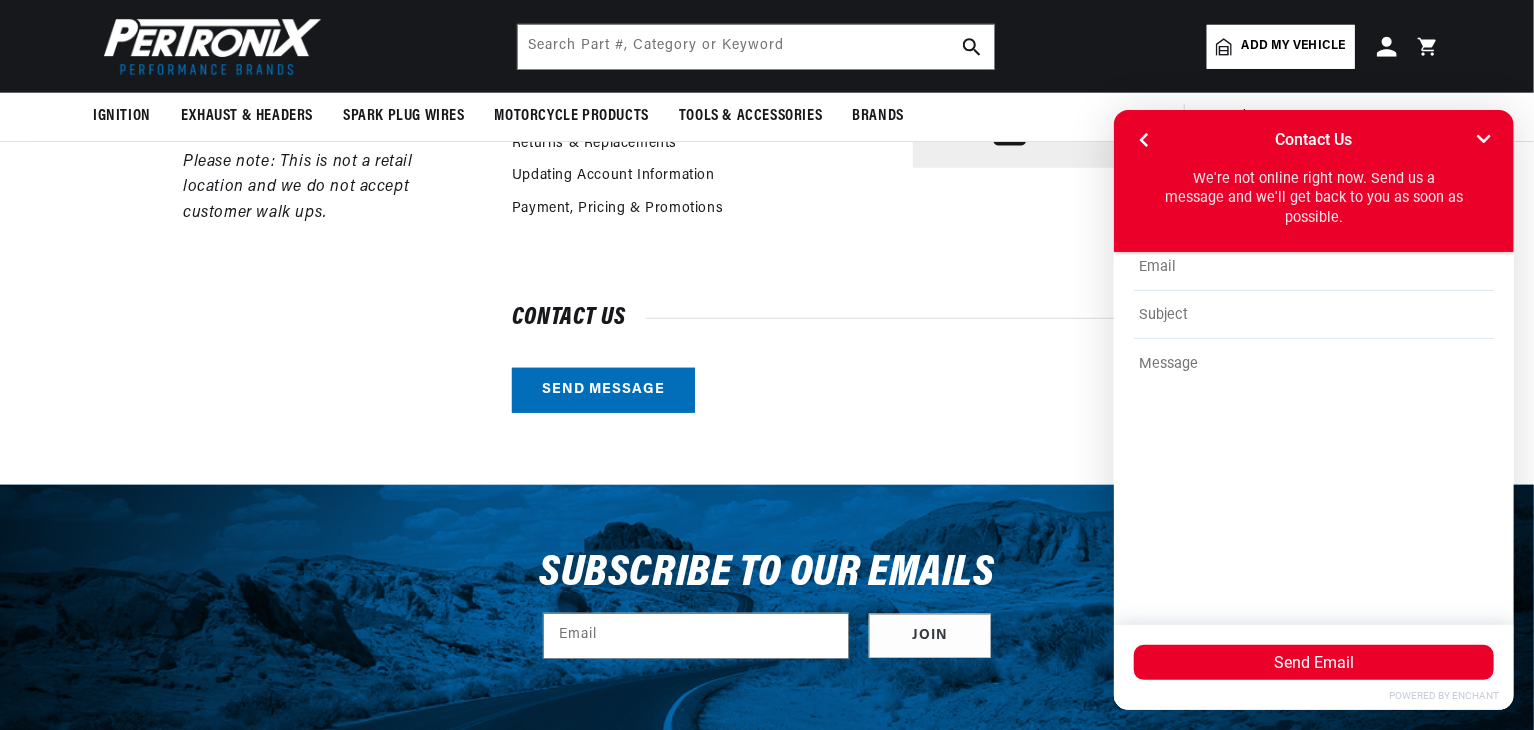 scroll, scrollTop: 0, scrollLeft: 2362, axis: horizontal 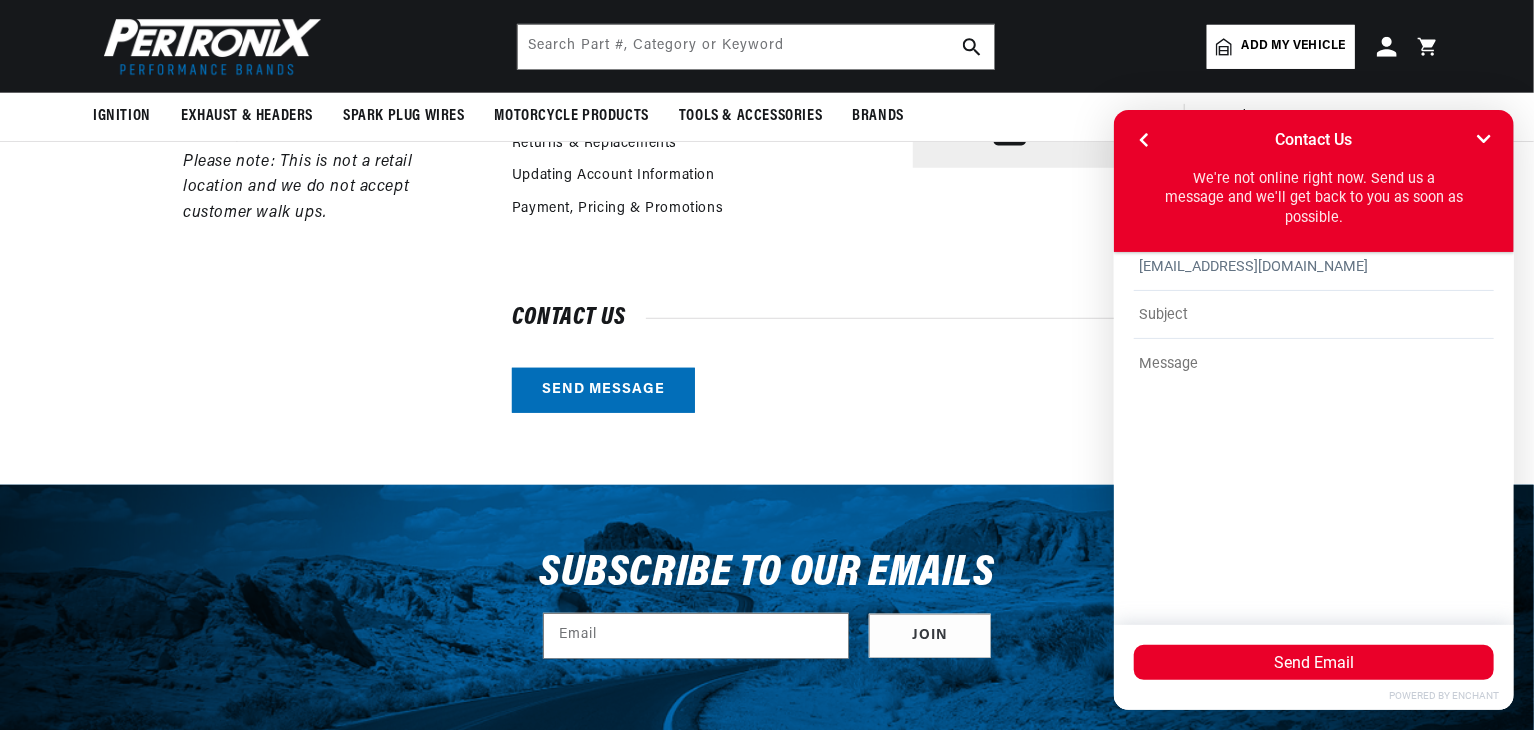 click at bounding box center (1313, 314) 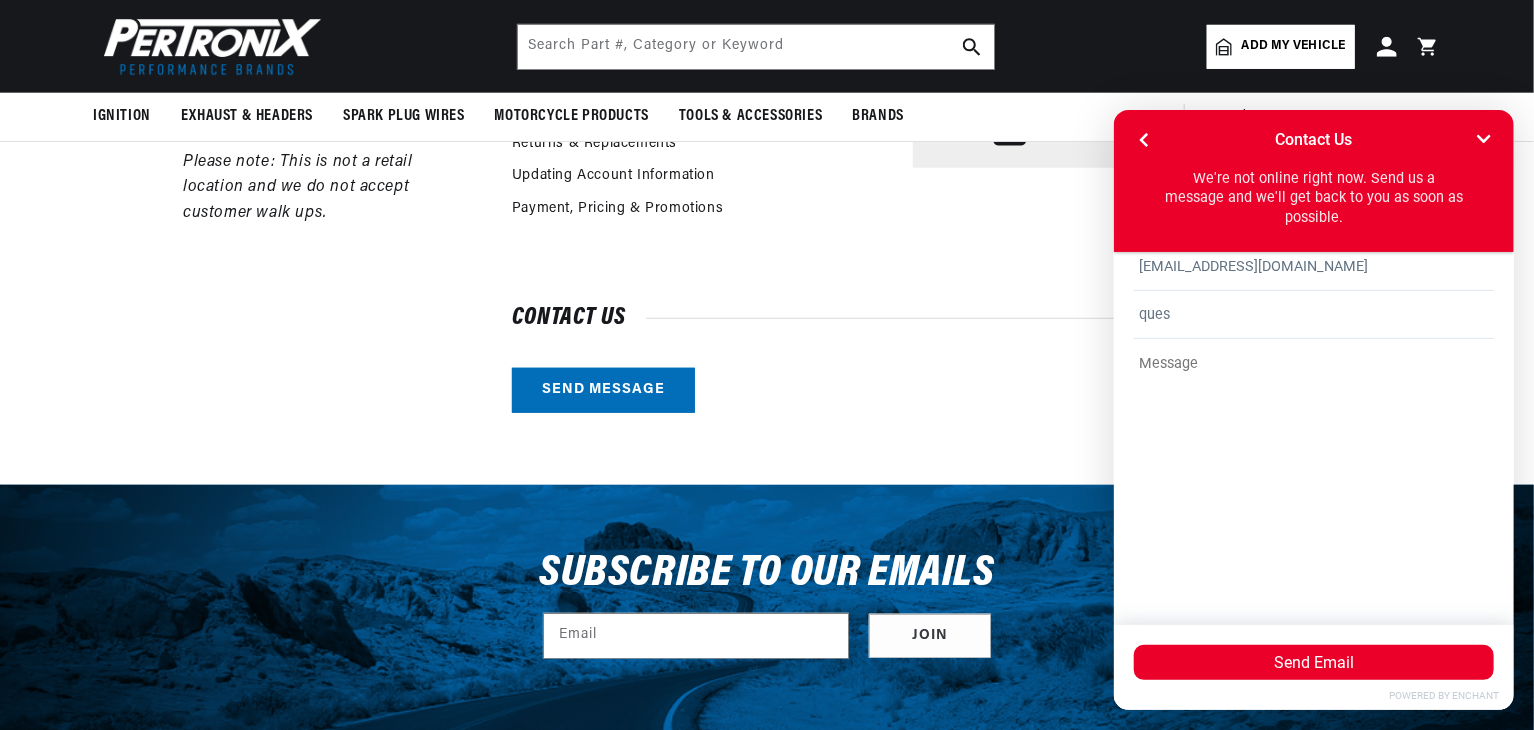 scroll, scrollTop: 0, scrollLeft: 0, axis: both 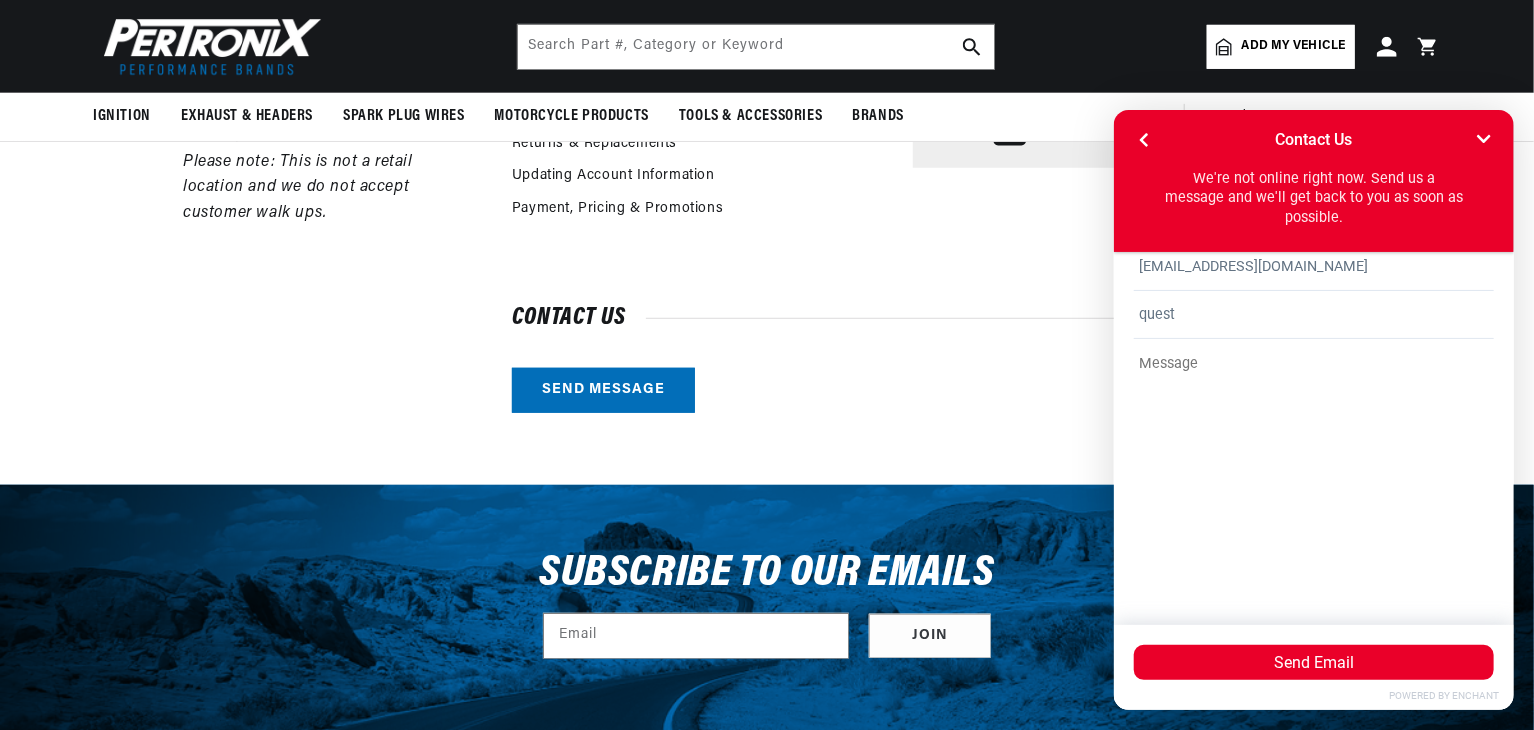 type on "question" 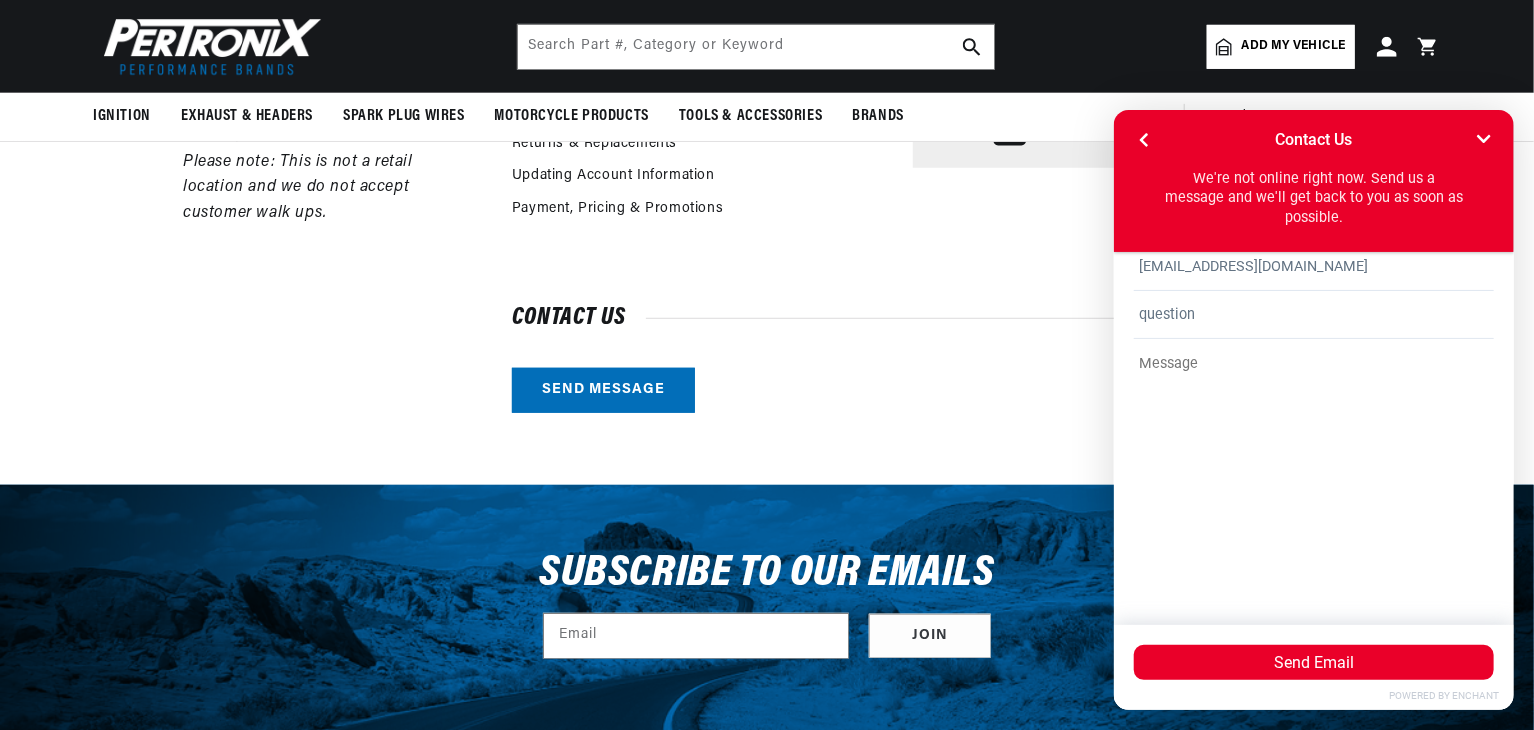 click at bounding box center (1313, 466) 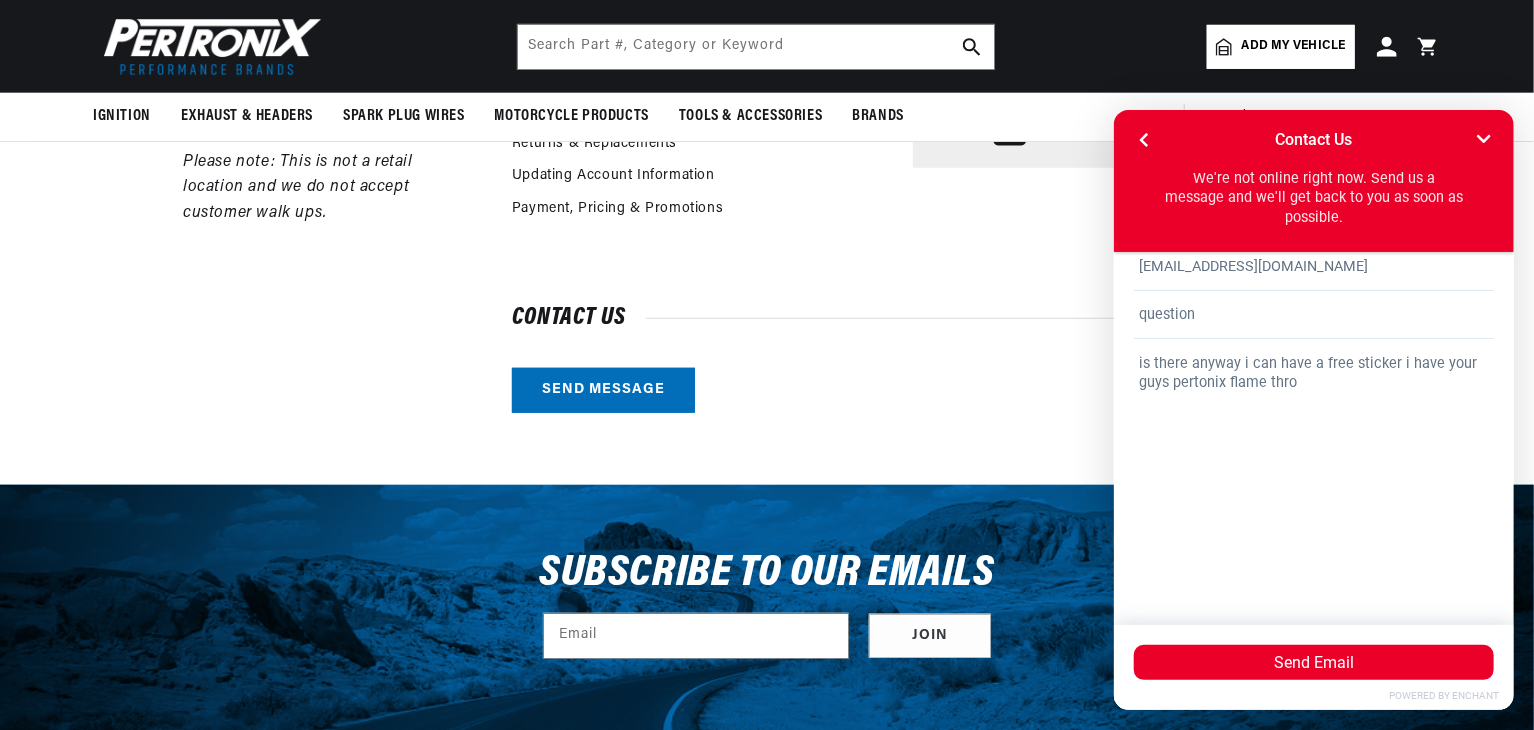 scroll, scrollTop: 0, scrollLeft: 2362, axis: horizontal 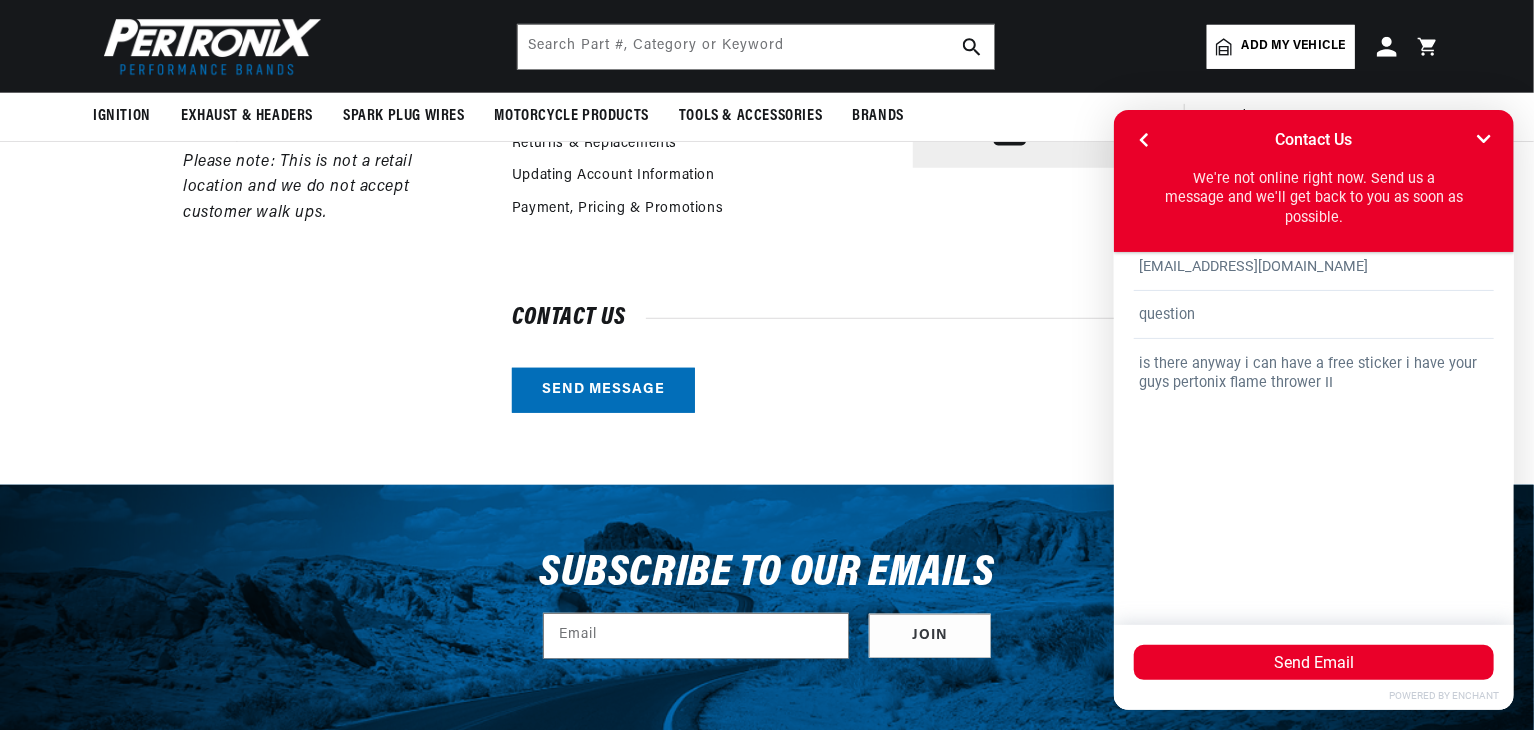 click on "is there anyway i can have a free sticker i have your guys pertonix flame thrower II" at bounding box center (1313, 466) 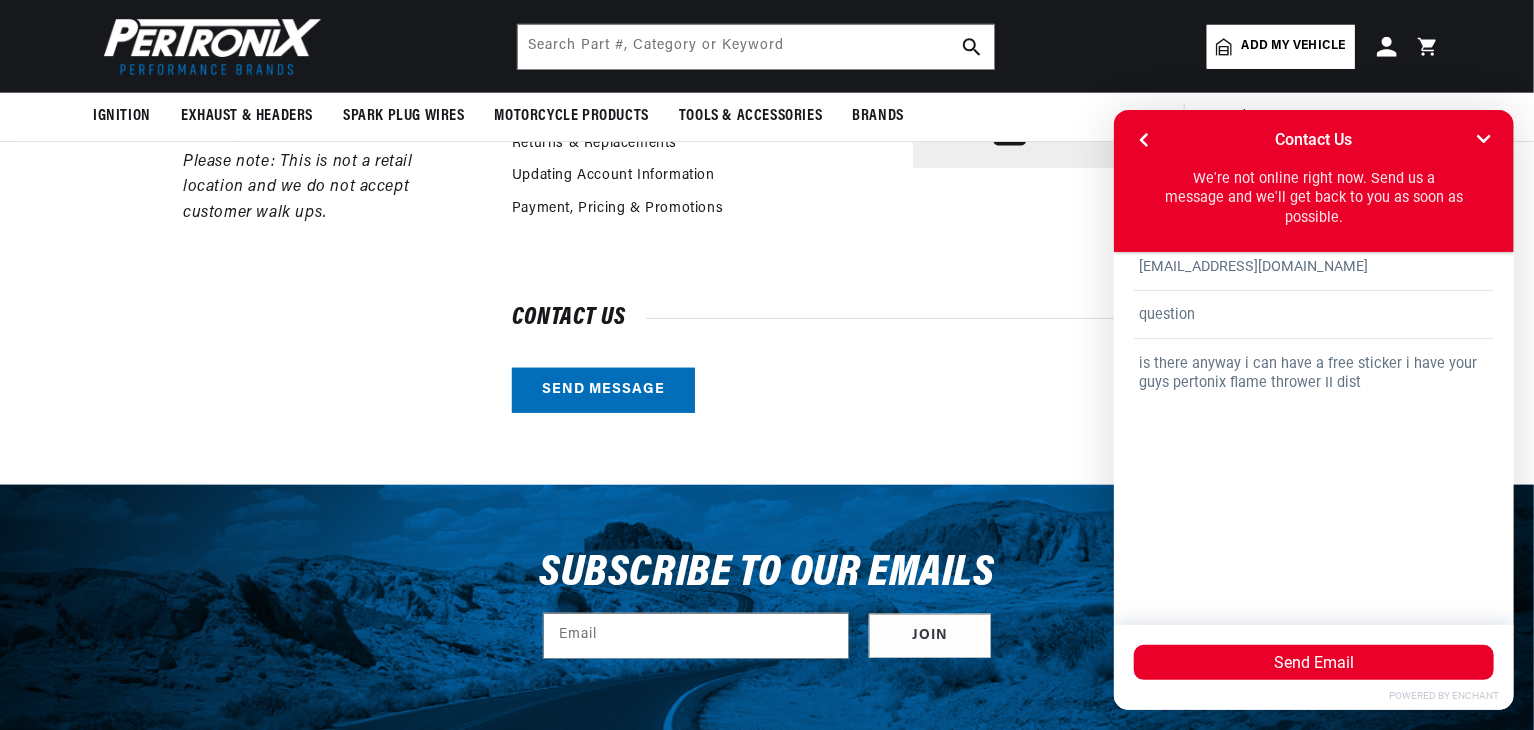 scroll, scrollTop: 0, scrollLeft: 1180, axis: horizontal 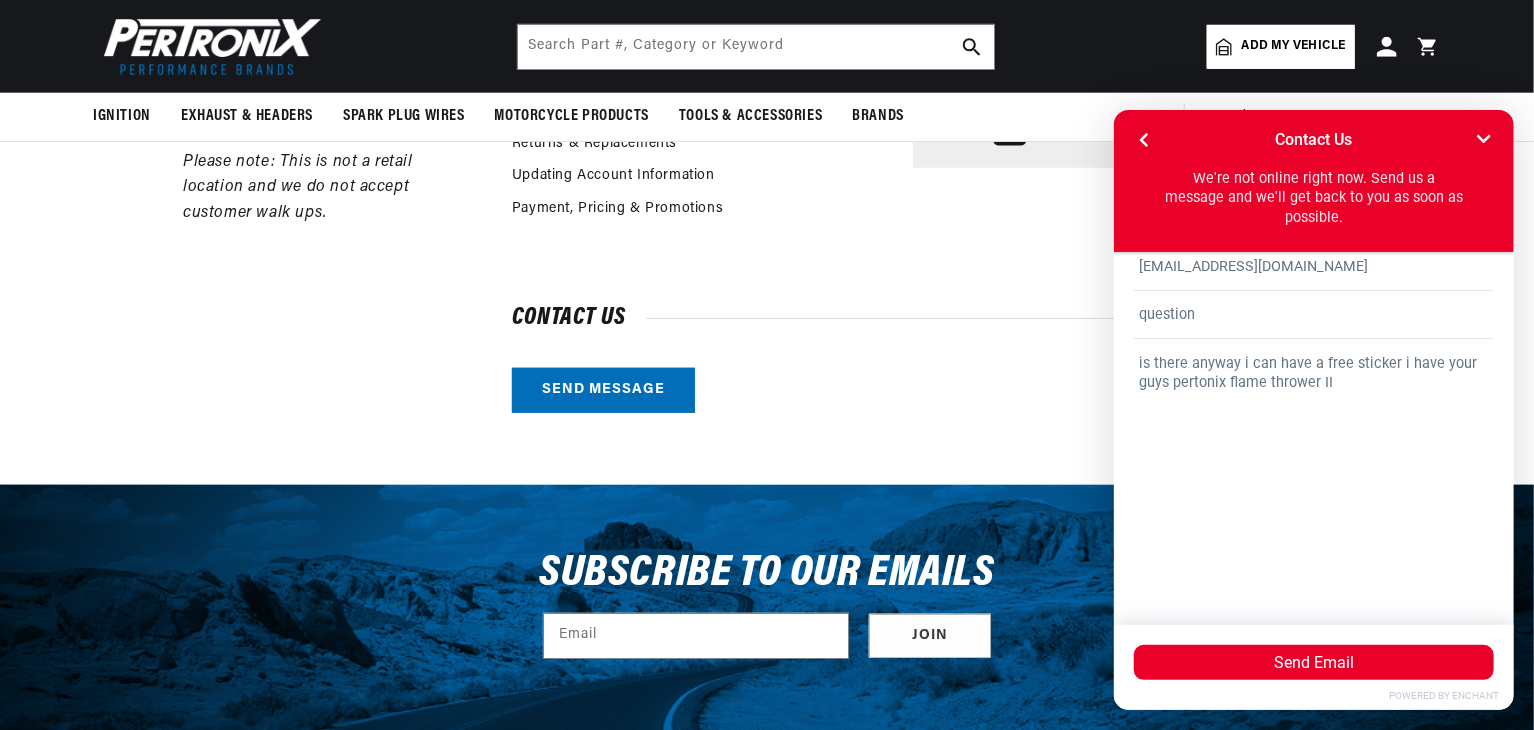paste on "distributor" 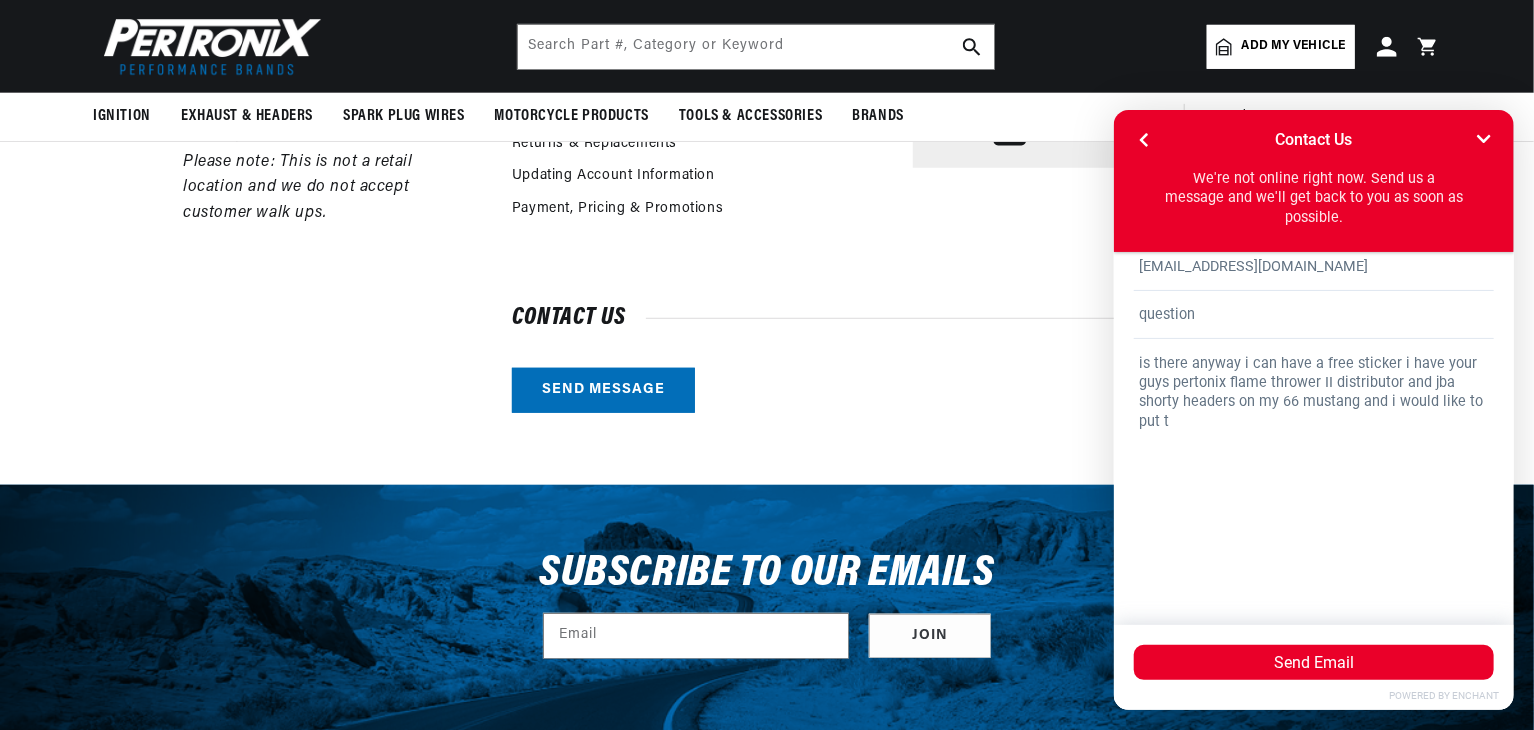 scroll, scrollTop: 0, scrollLeft: 0, axis: both 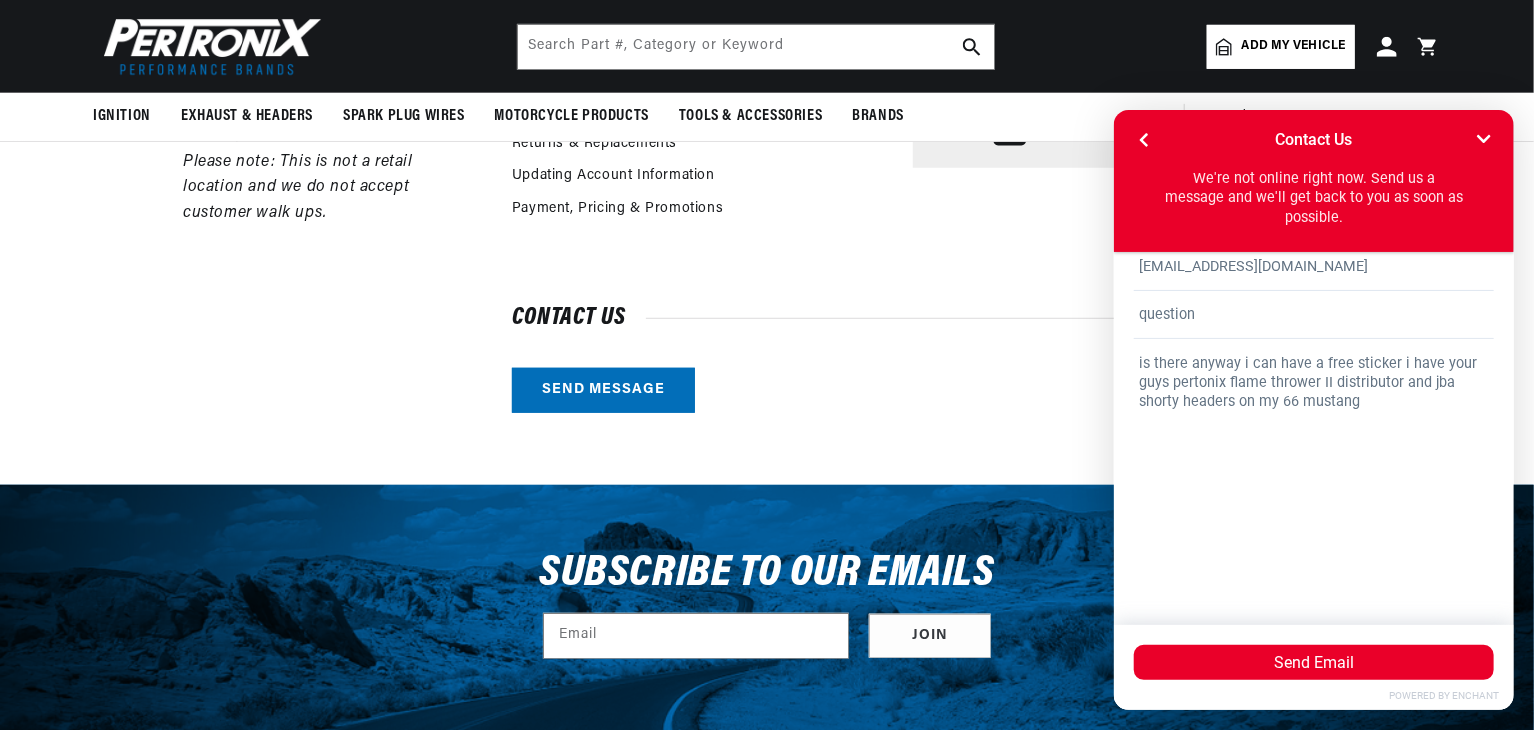 click on "is there anyway i can have a free sticker i have your guys pertonix flame thrower II distributor and jba shorty headers on my 66 mustang" at bounding box center [1313, 466] 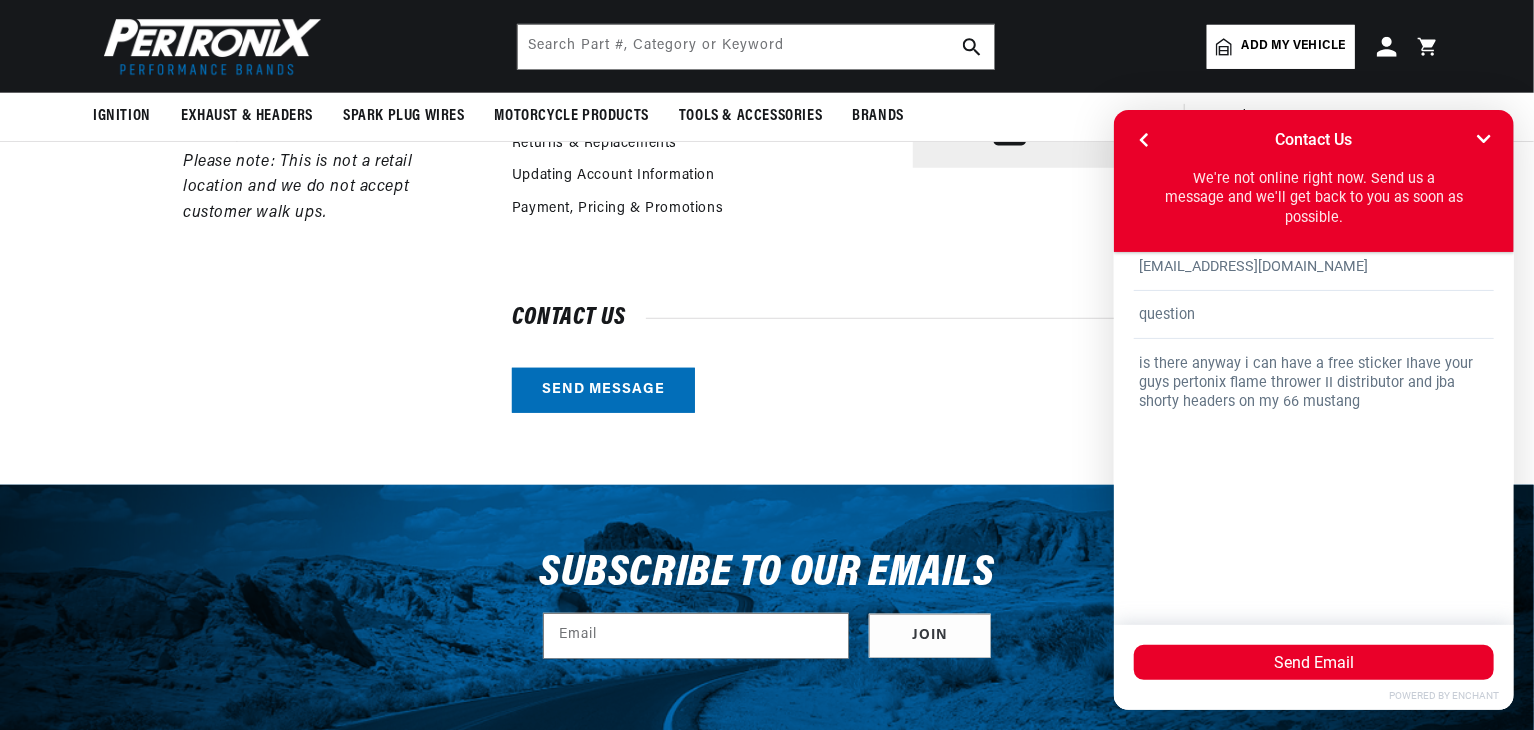 scroll, scrollTop: 0, scrollLeft: 0, axis: both 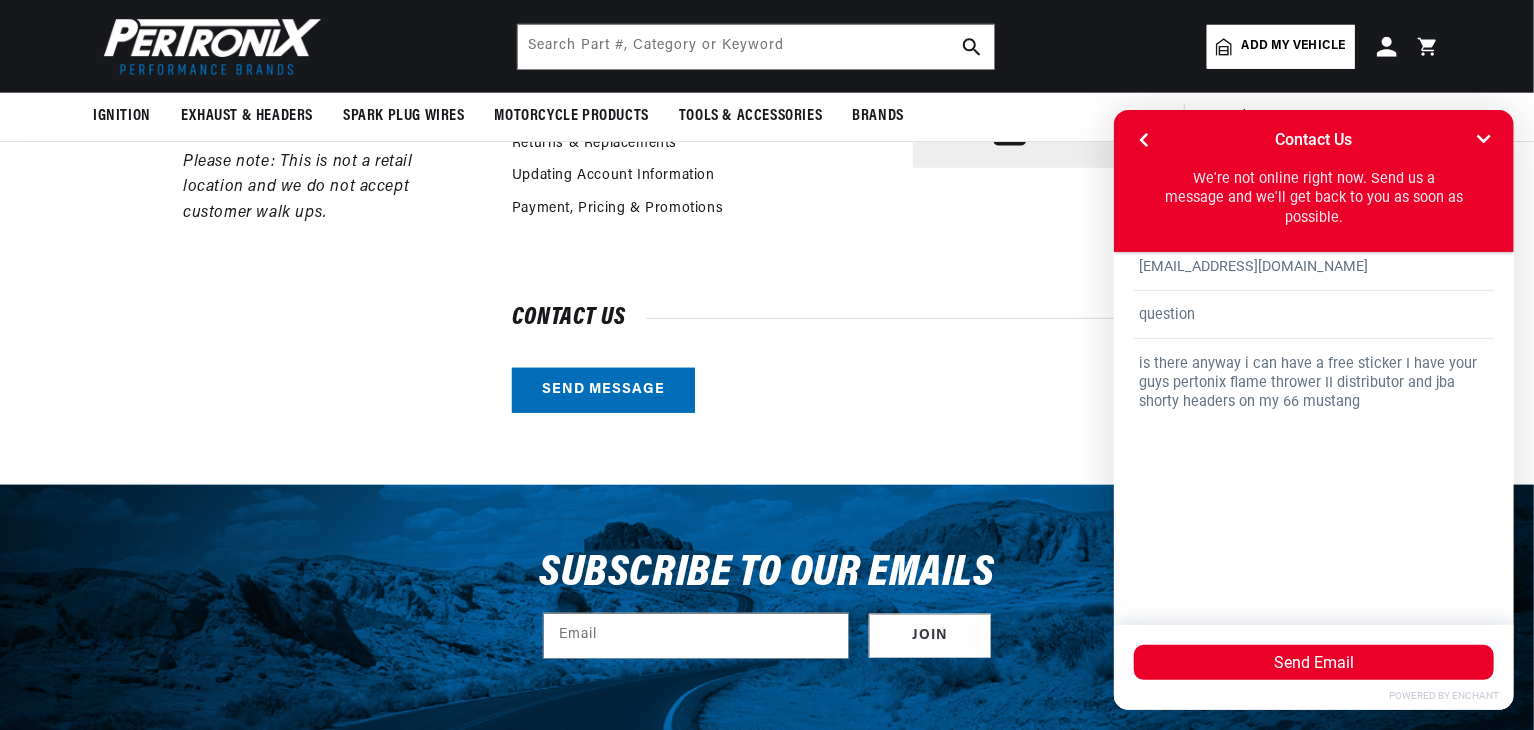 drag, startPoint x: 1243, startPoint y: 363, endPoint x: 1419, endPoint y: 550, distance: 256.79758 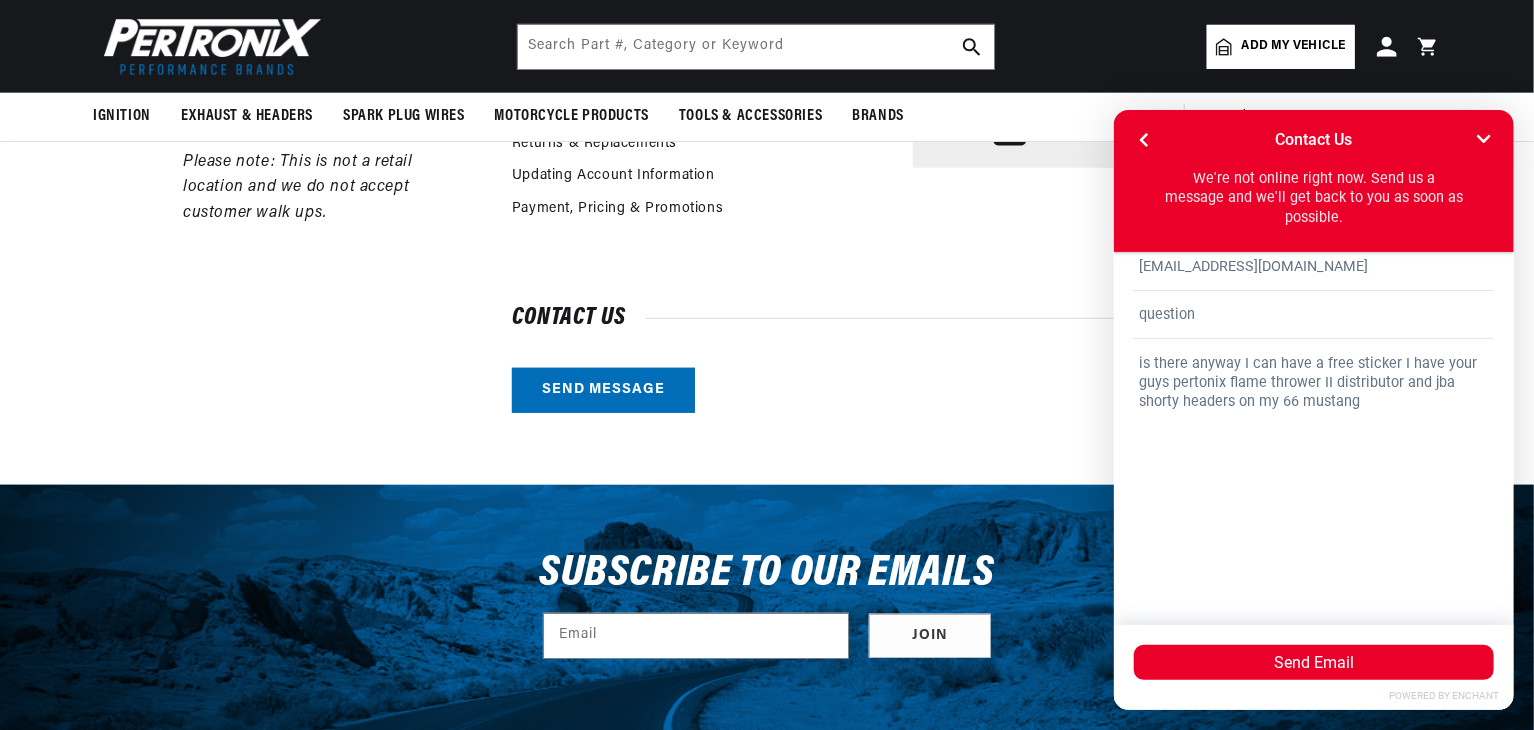 click on "is there anyway I can have a free sticker I have your guys pertonix flame thrower II distributor and jba shorty headers on my 66 mustang" at bounding box center [1313, 466] 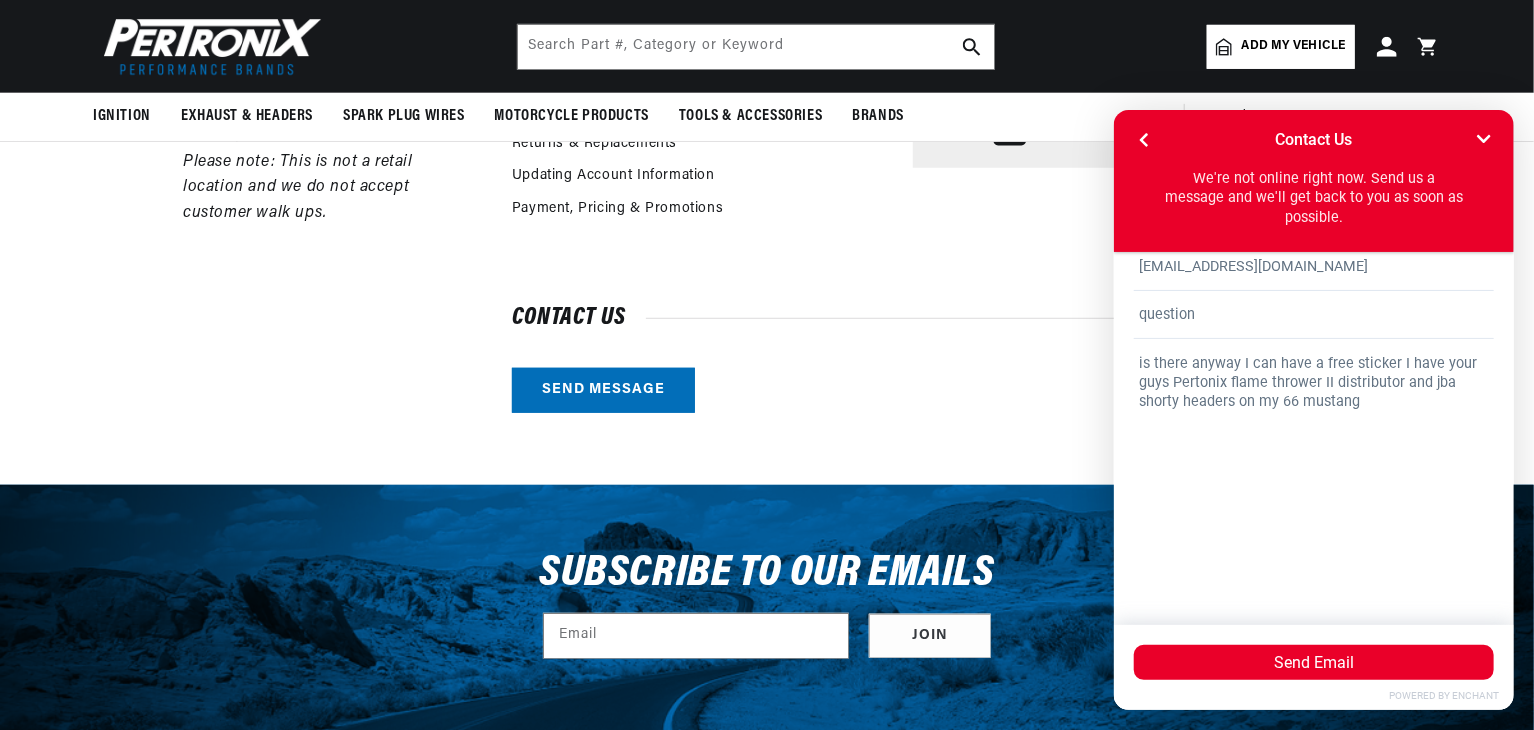 scroll, scrollTop: 0, scrollLeft: 2362, axis: horizontal 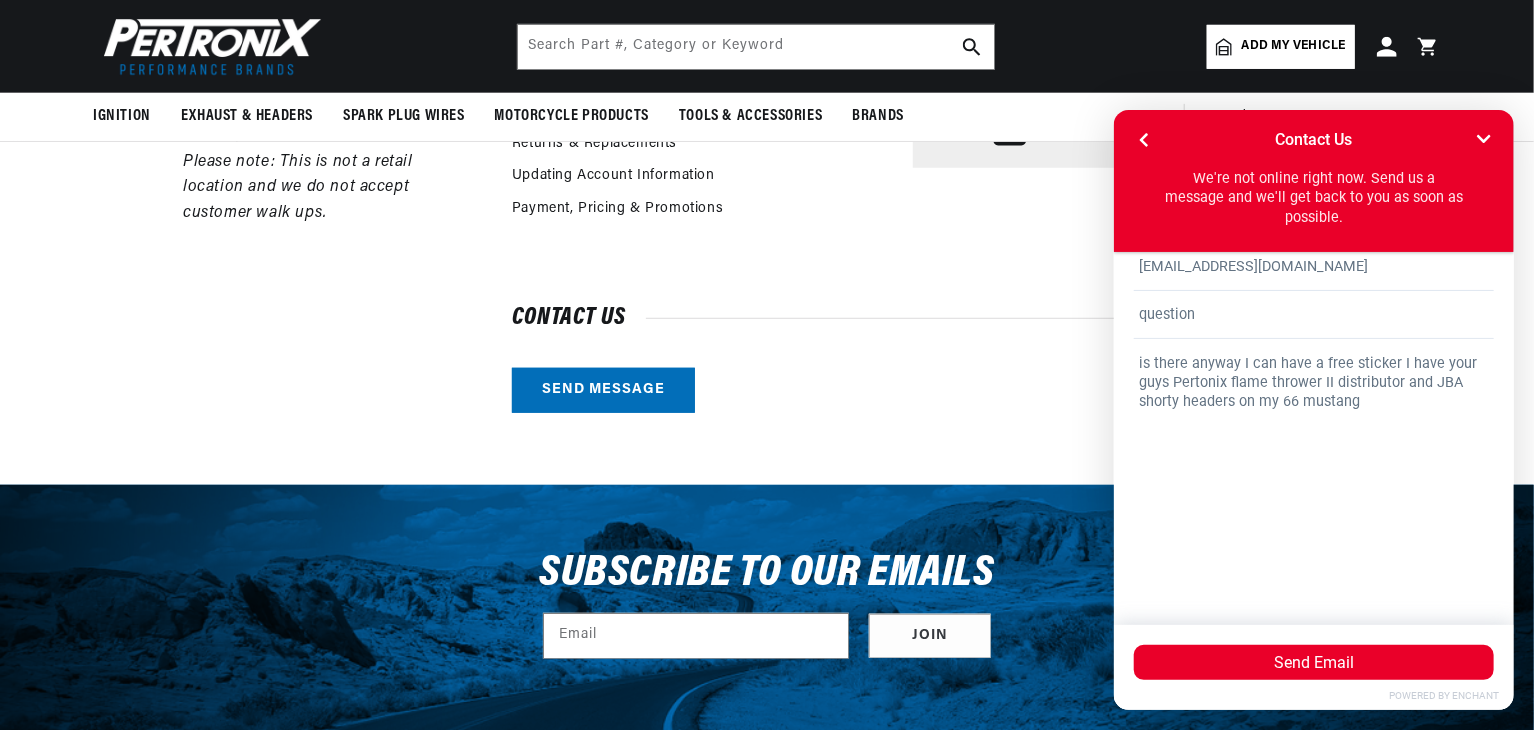 click on "is there anyway I can have a free sticker I have your guys Pertonix flame thrower II distributor and JBA shorty headers on my 66 mustang" at bounding box center (1313, 466) 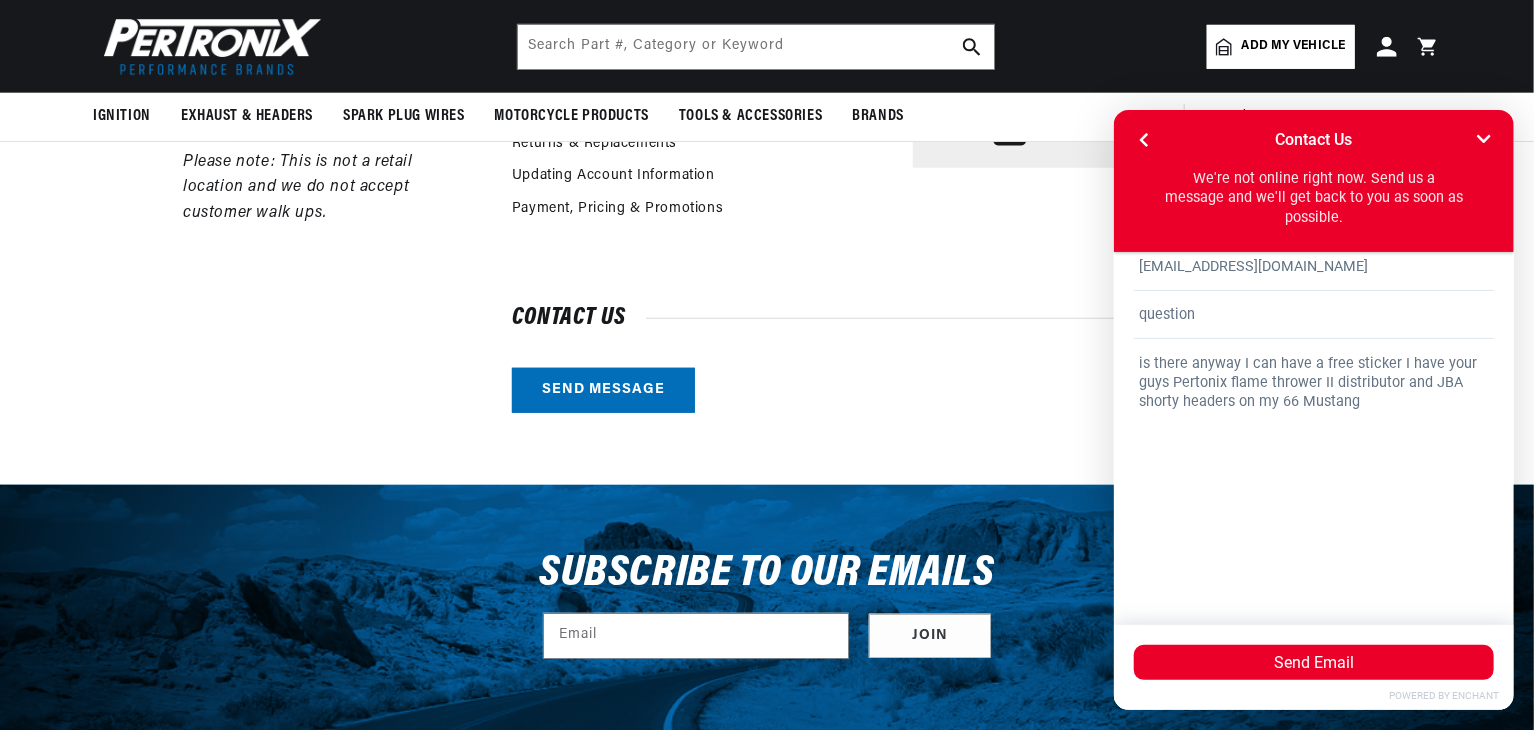 scroll, scrollTop: 0, scrollLeft: 1180, axis: horizontal 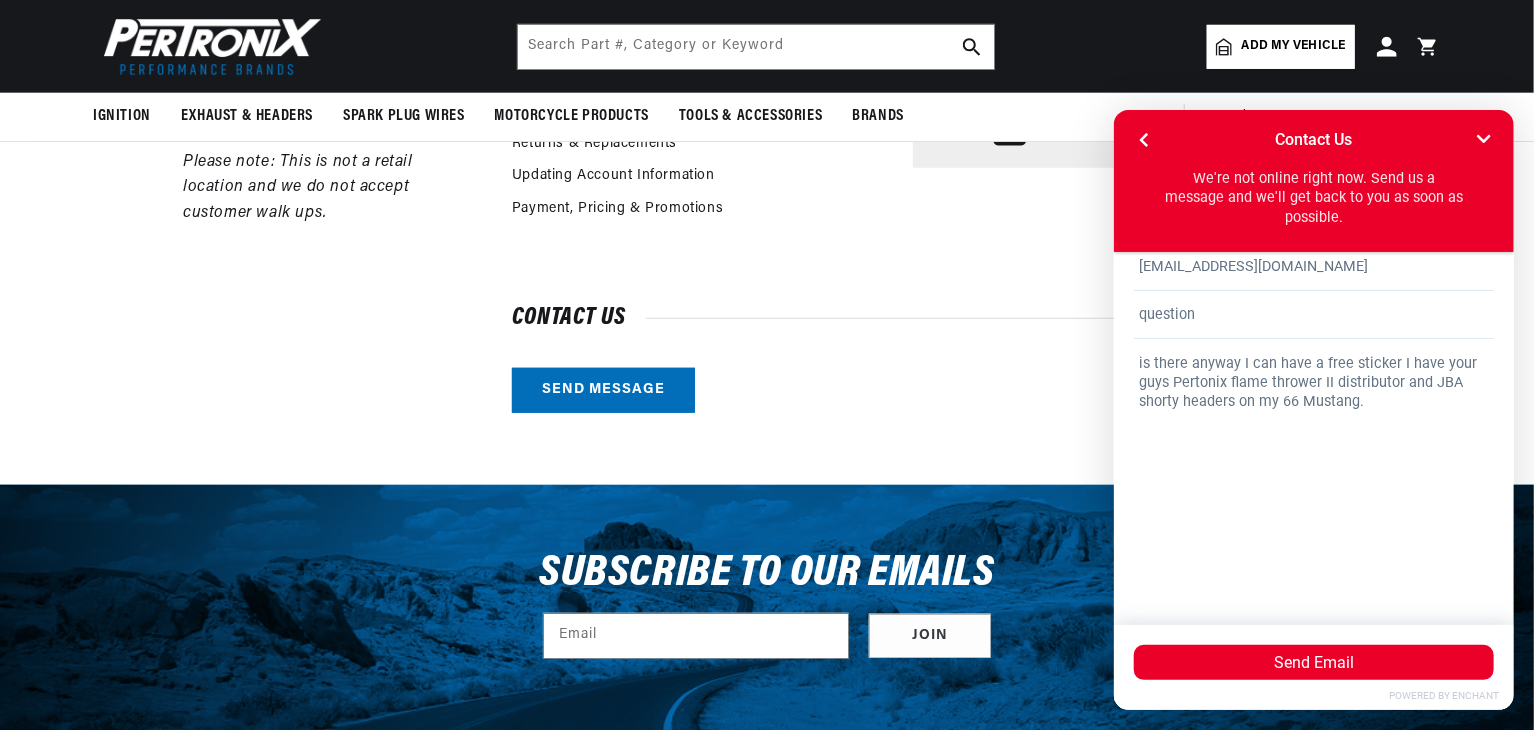 click on "is there anyway I can have a free sticker I have your guys Pertonix flame thrower II distributor and JBA shorty headers on my 66 Mustang." at bounding box center [1313, 466] 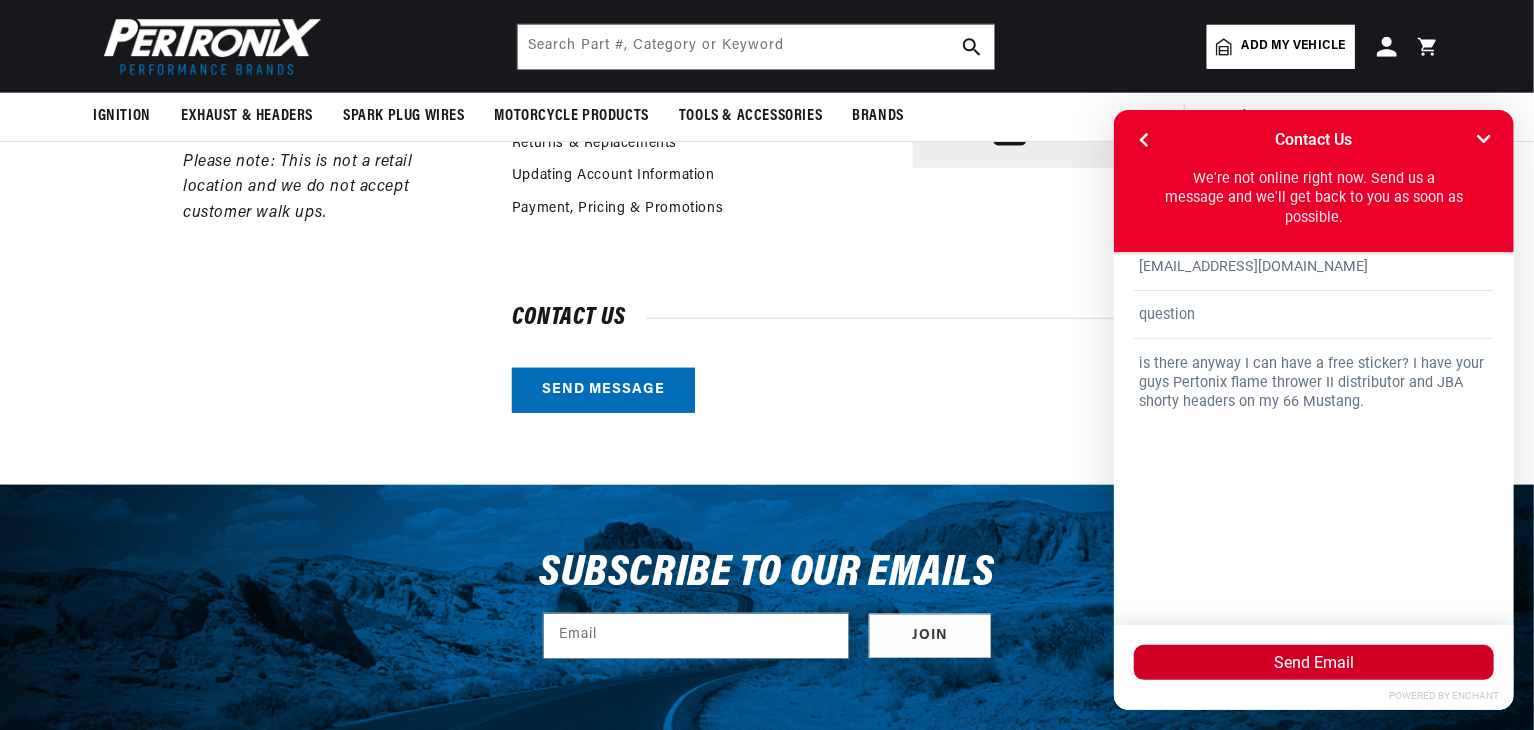 type on "is there anyway I can have a free sticker? I have your guys Pertonix flame thrower II distributor and JBA shorty headers on my 66 Mustang." 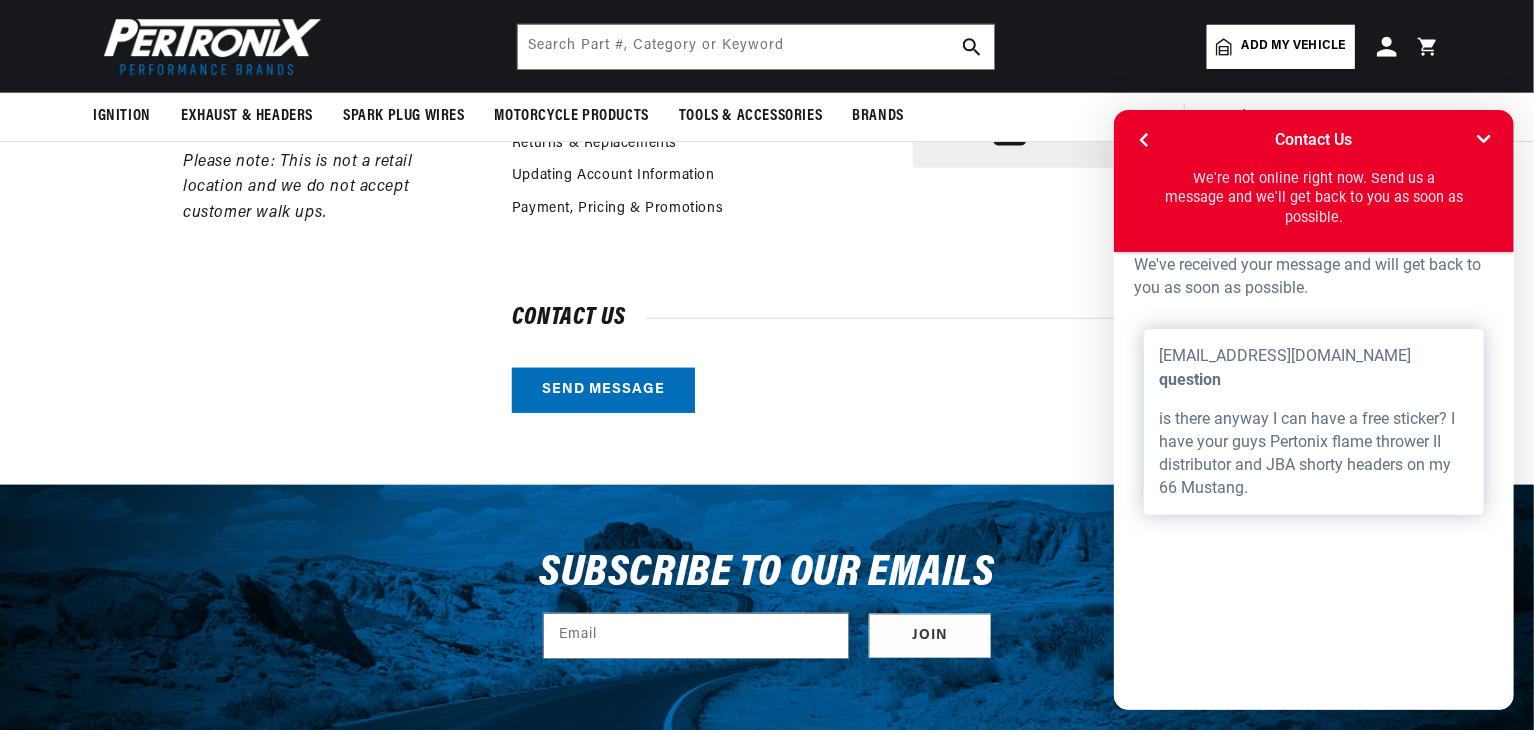 click on "Customer Service & Technical Support
Contact us
FAQ Pertronix
Ordering
Viewing Orders
Shipping & Delivery
Returns & Replacements
Updating Account Information
Payment, Pricing & Promotions" at bounding box center [931, 160] 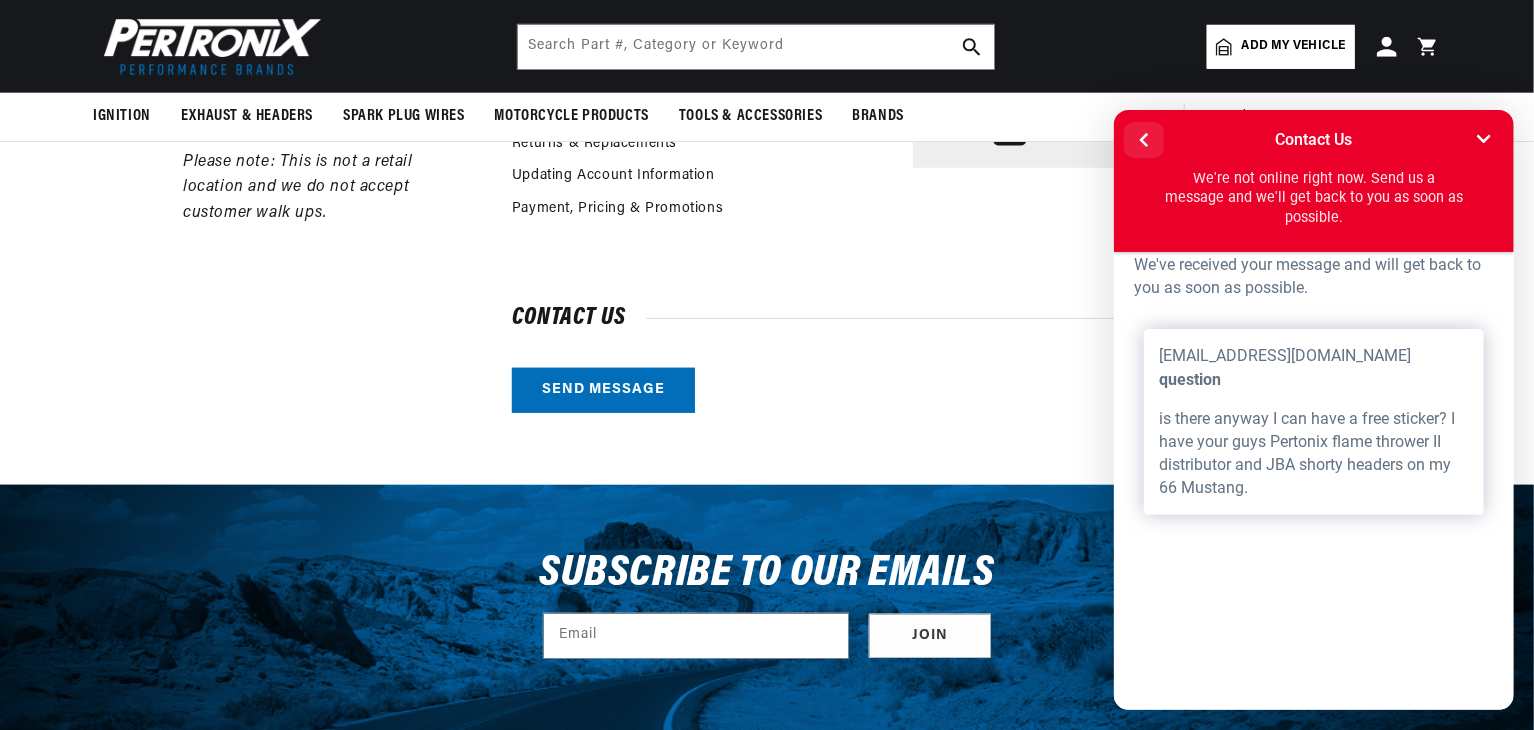 click 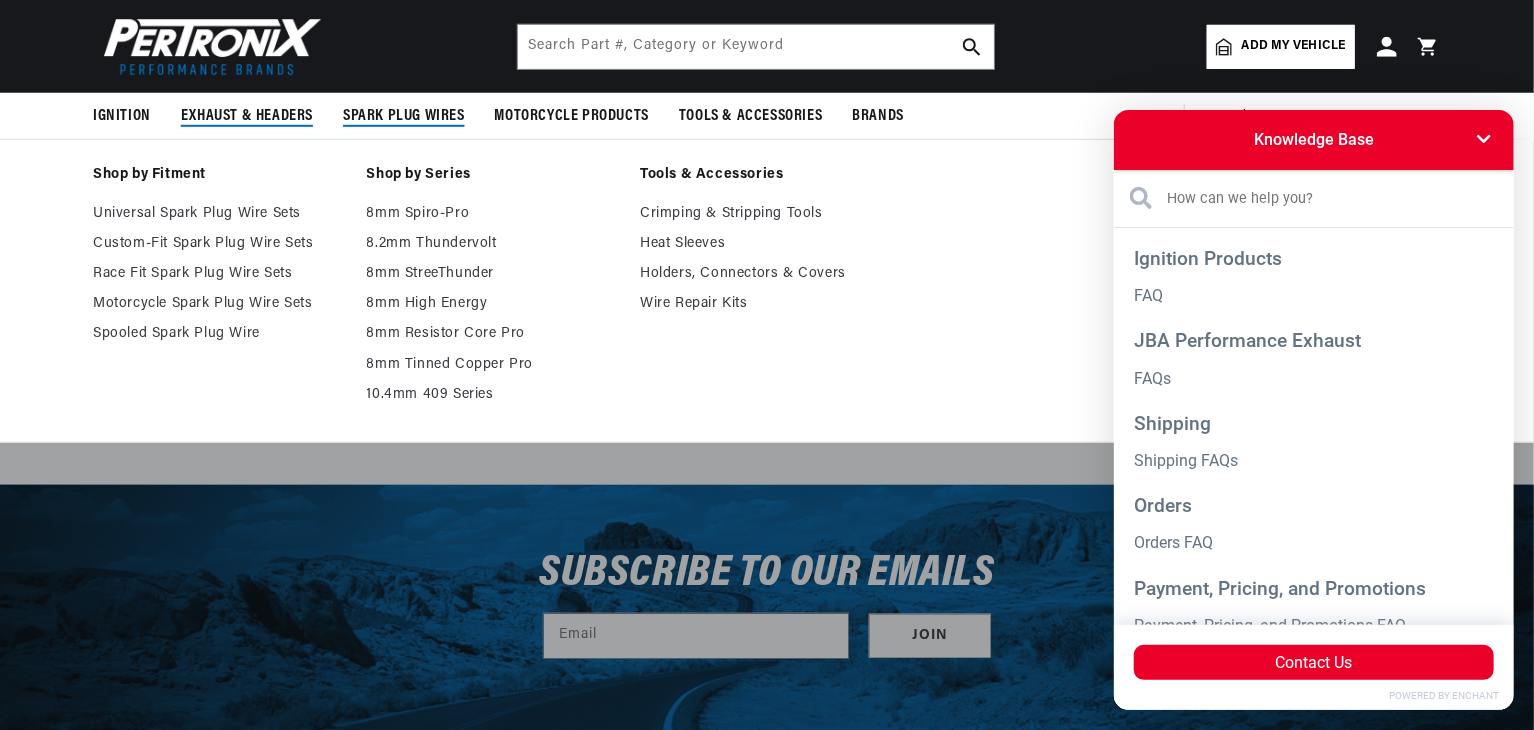 scroll, scrollTop: 0, scrollLeft: 1180, axis: horizontal 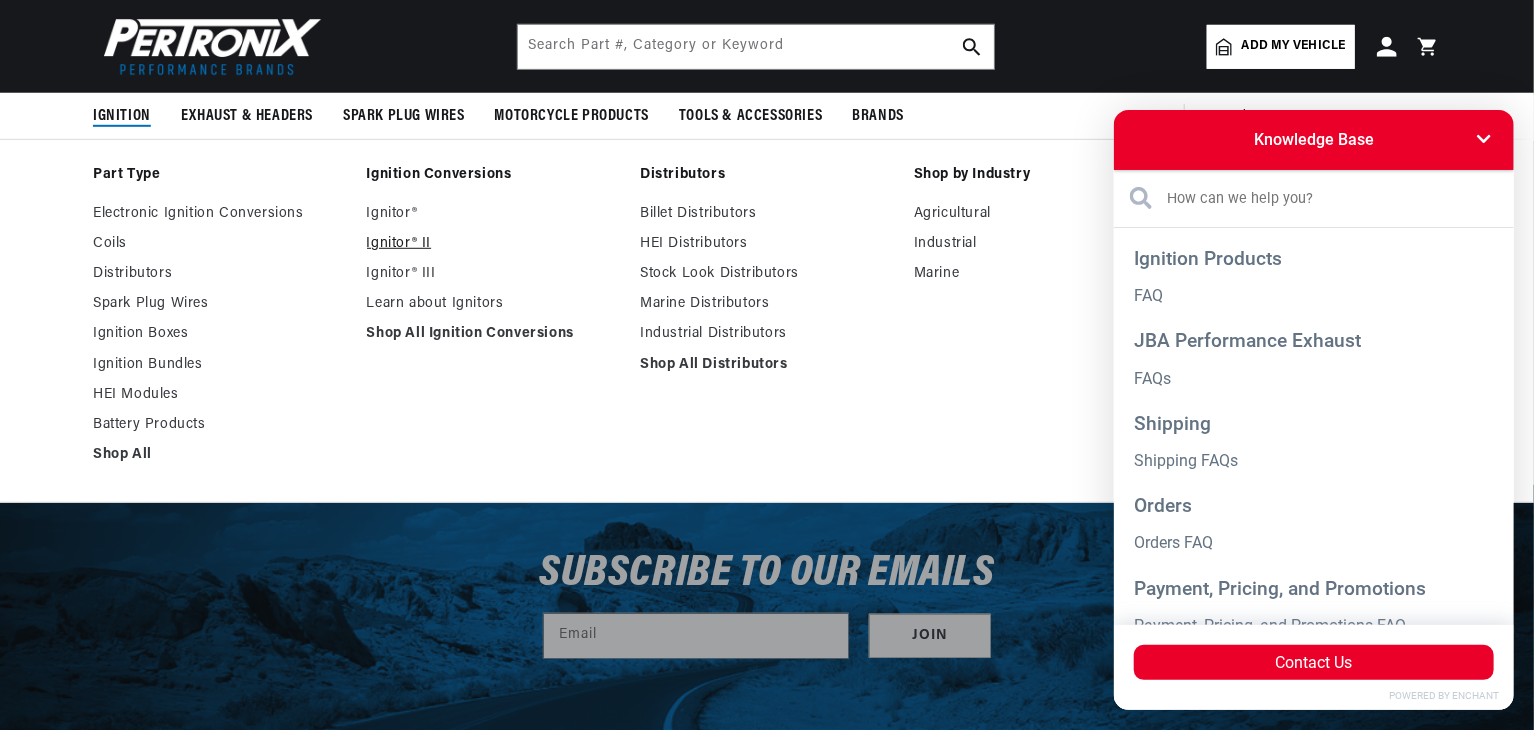 click on "Ignitor® II" at bounding box center [494, 244] 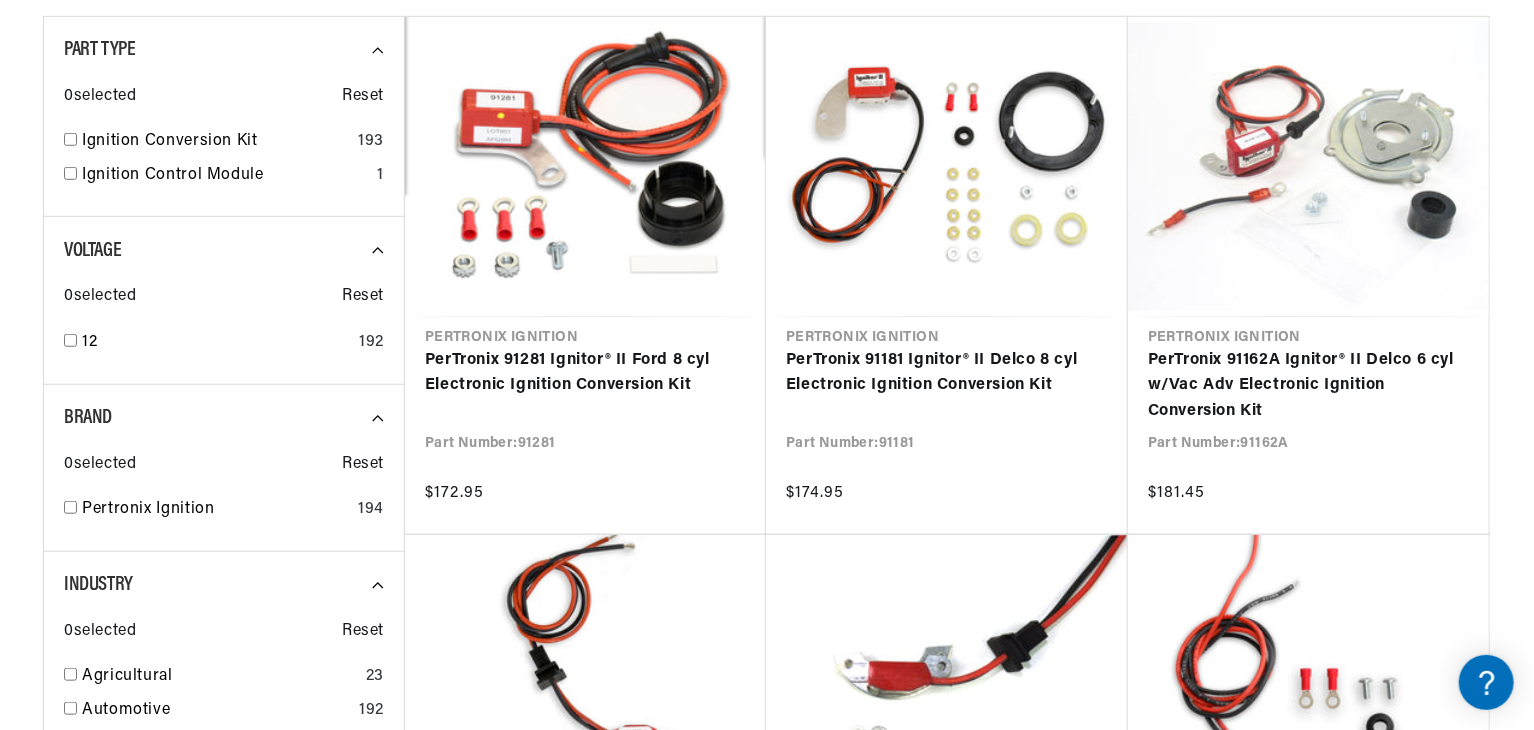 scroll, scrollTop: 604, scrollLeft: 0, axis: vertical 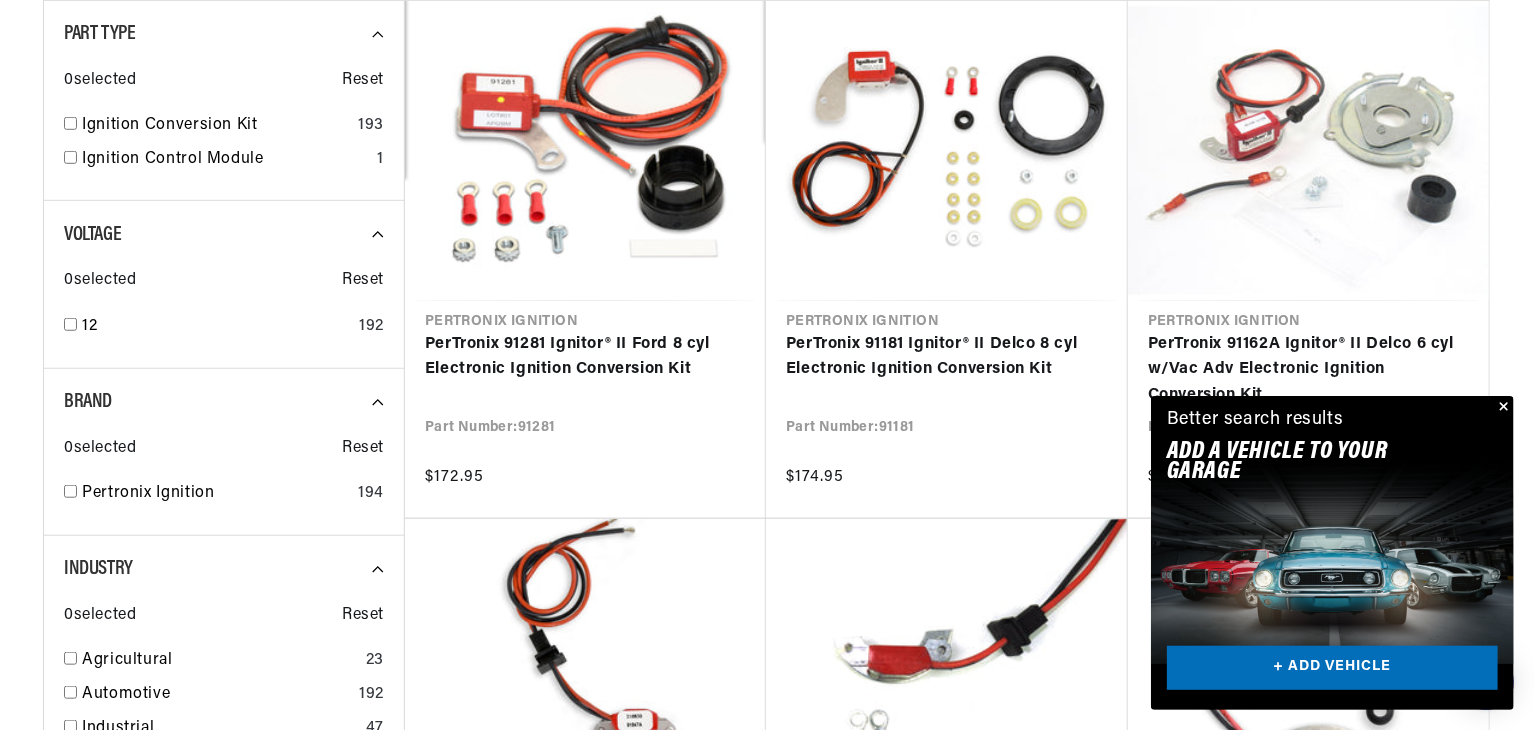click at bounding box center [1502, 408] 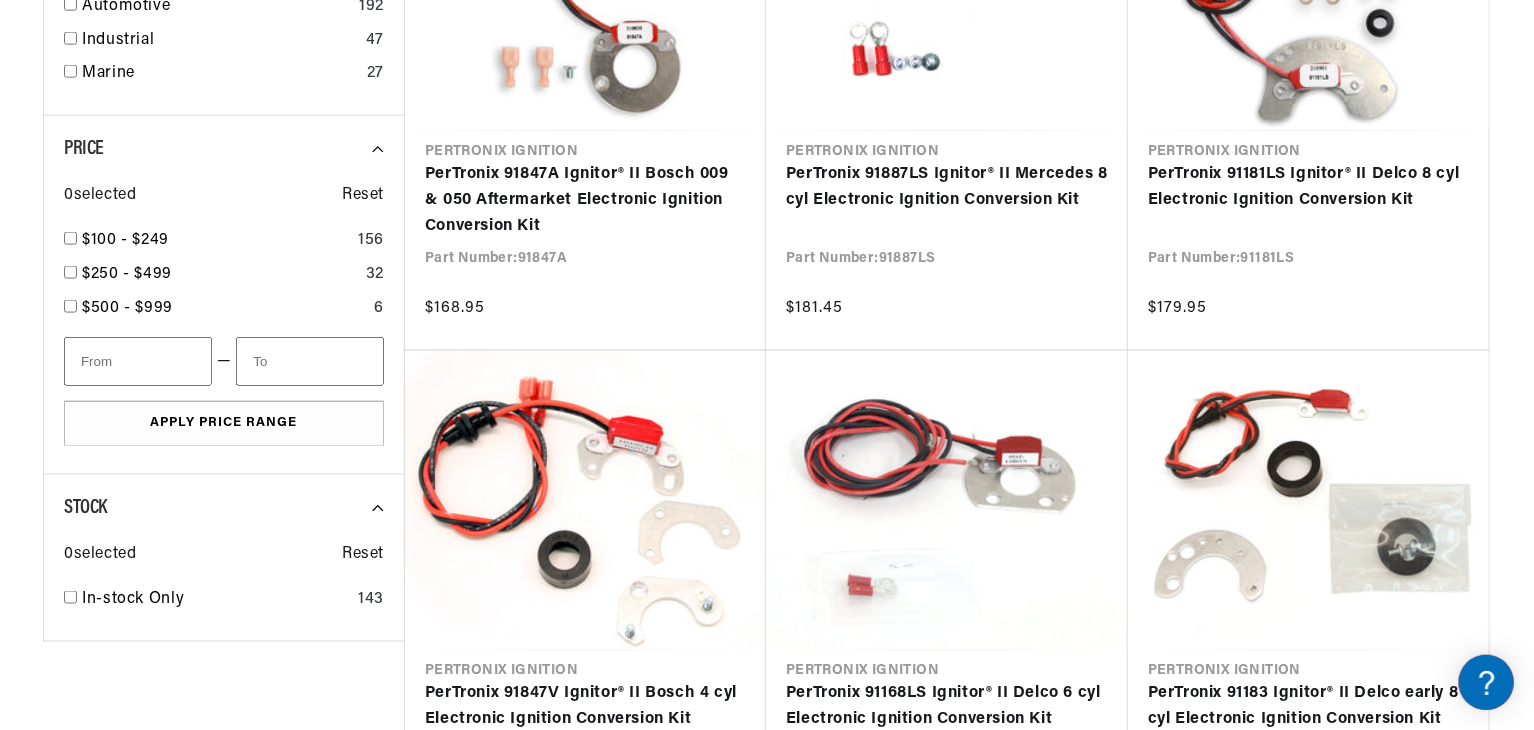 scroll, scrollTop: 1324, scrollLeft: 0, axis: vertical 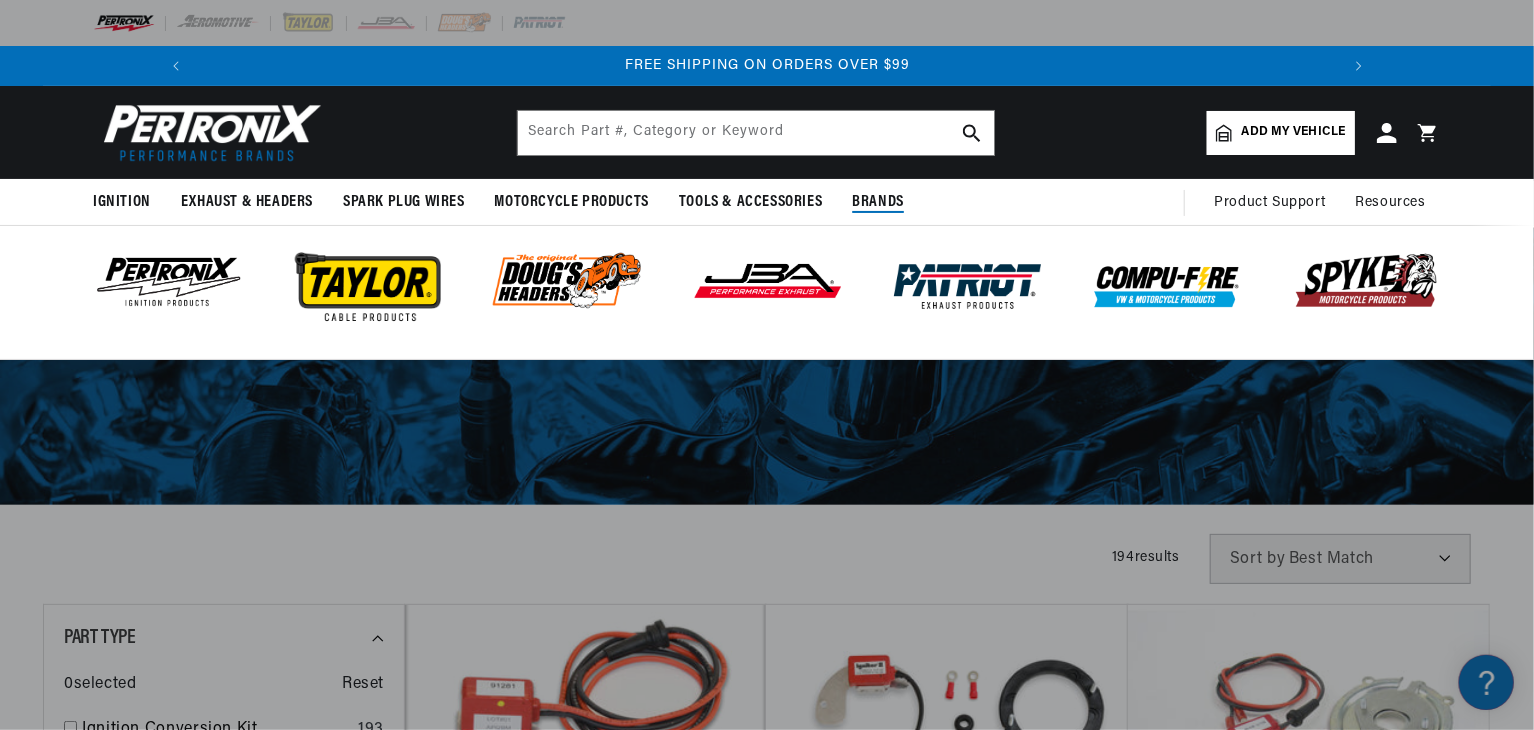 click at bounding box center [767, 283] 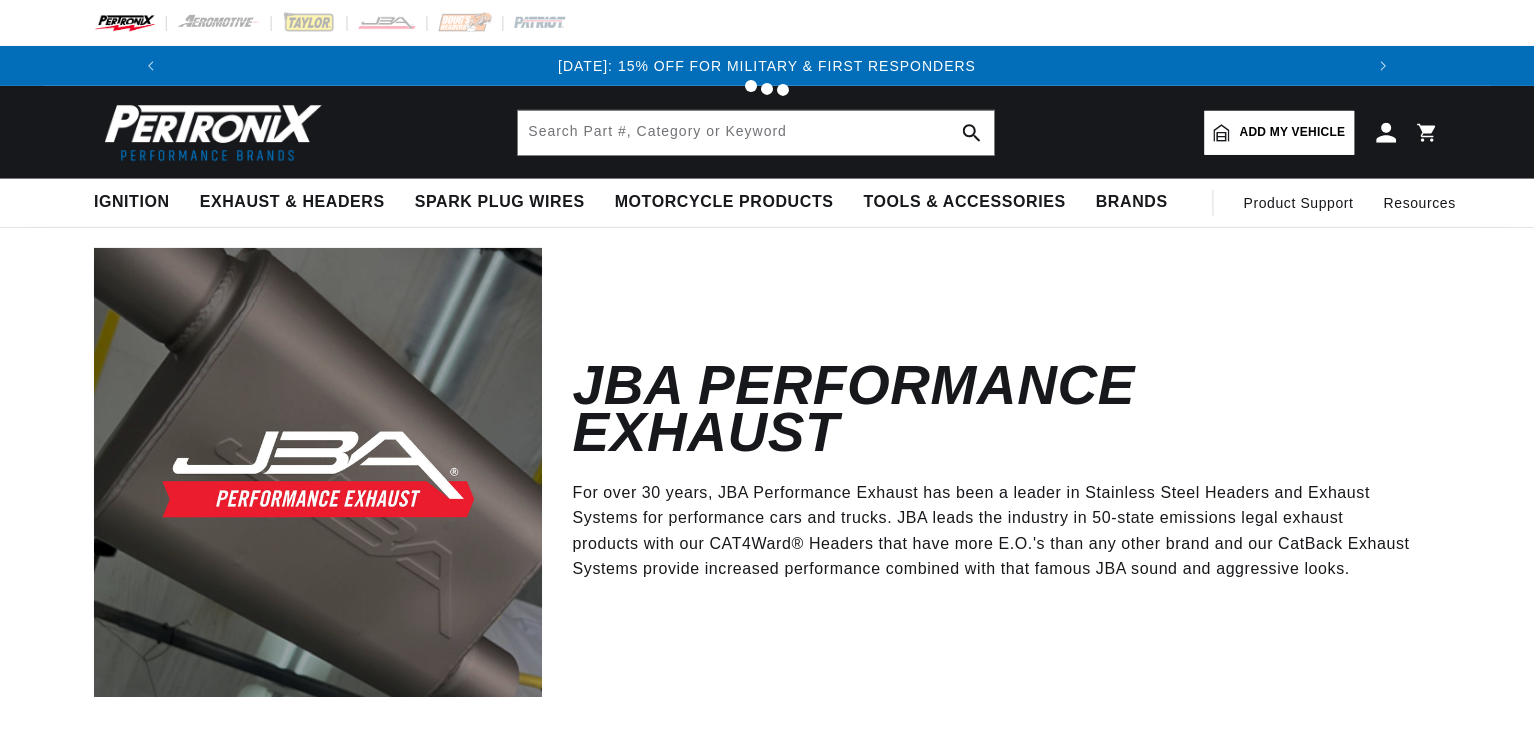 scroll, scrollTop: 0, scrollLeft: 0, axis: both 